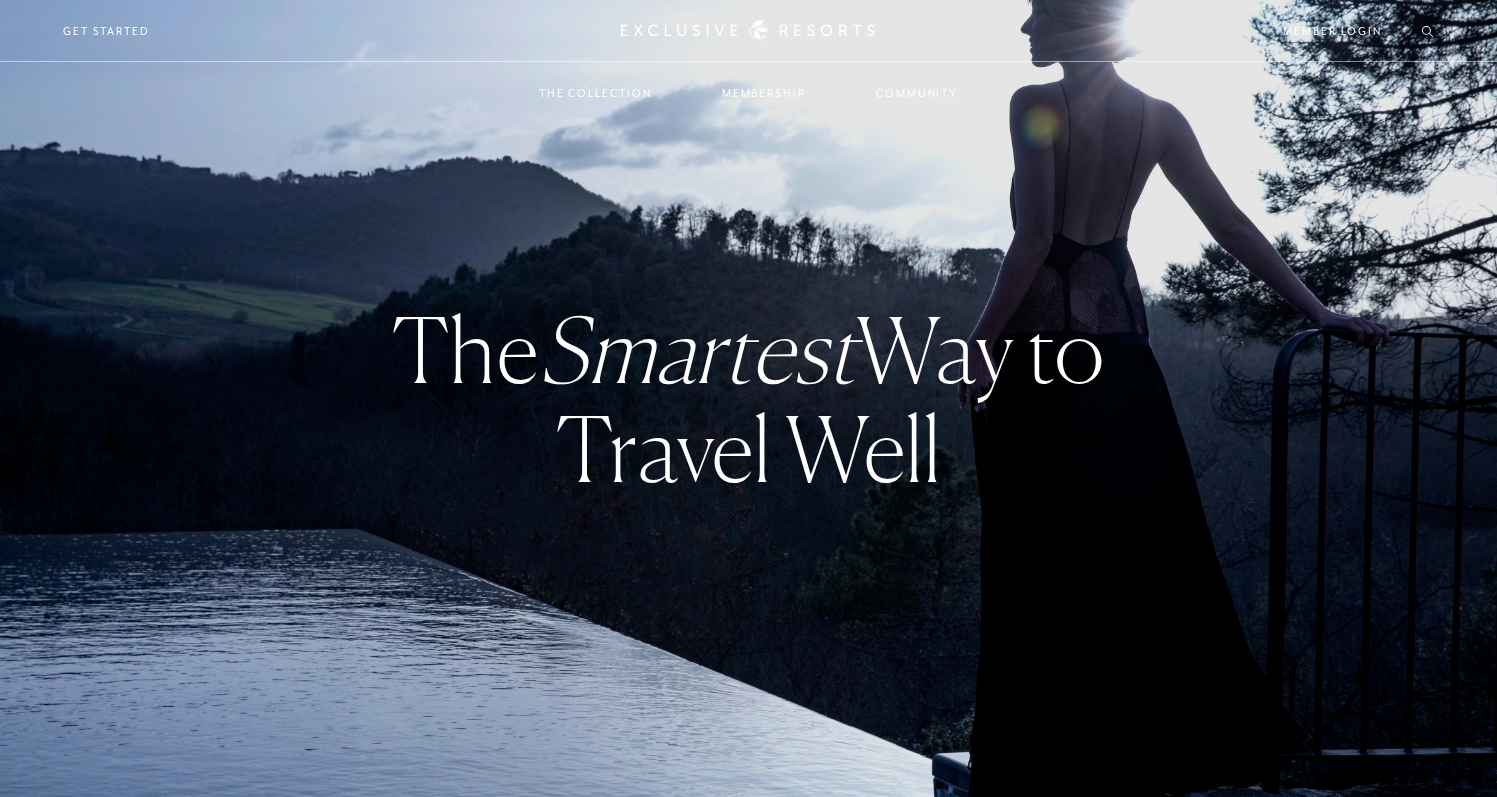 scroll, scrollTop: 0, scrollLeft: 0, axis: both 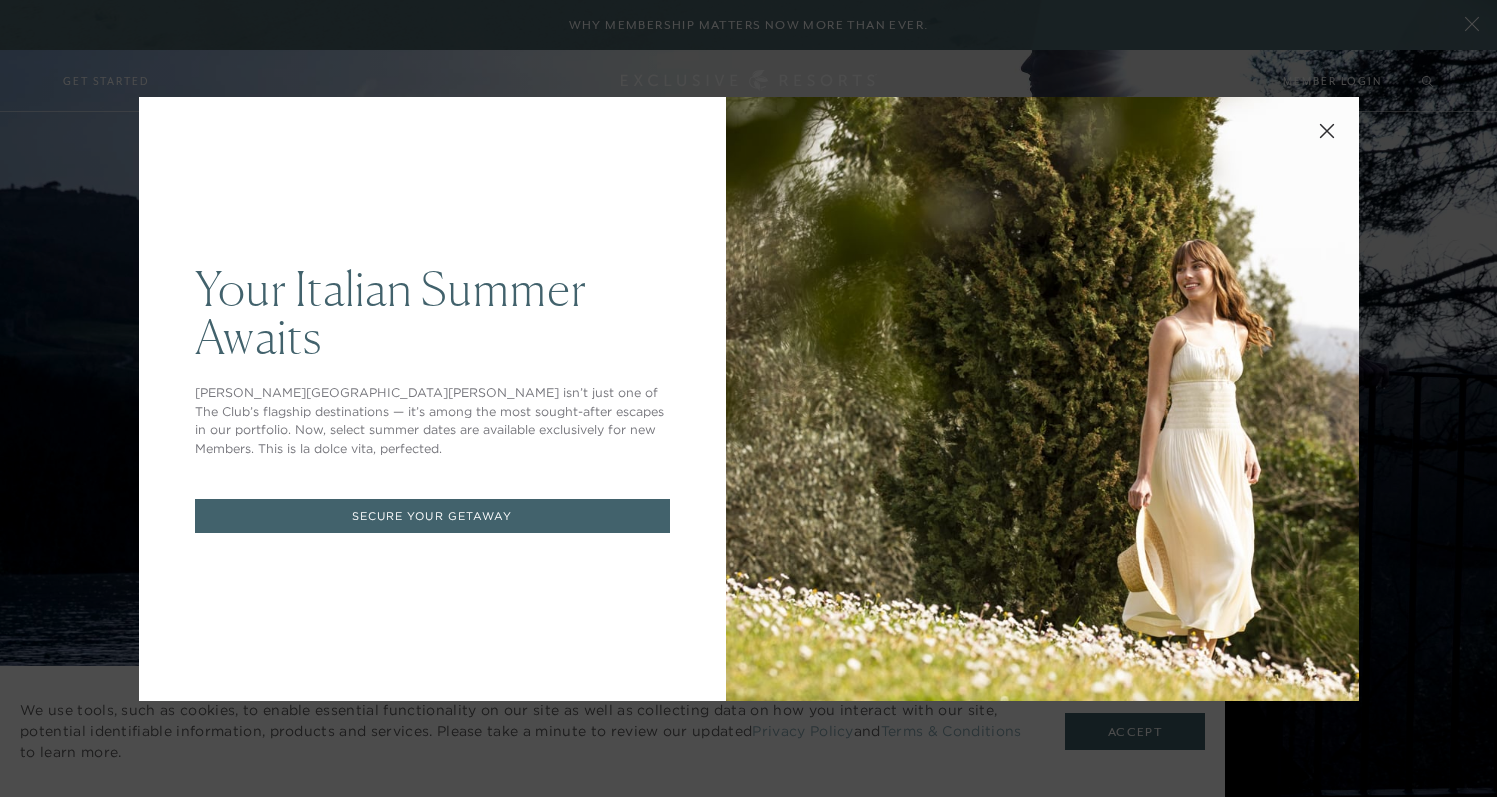 click 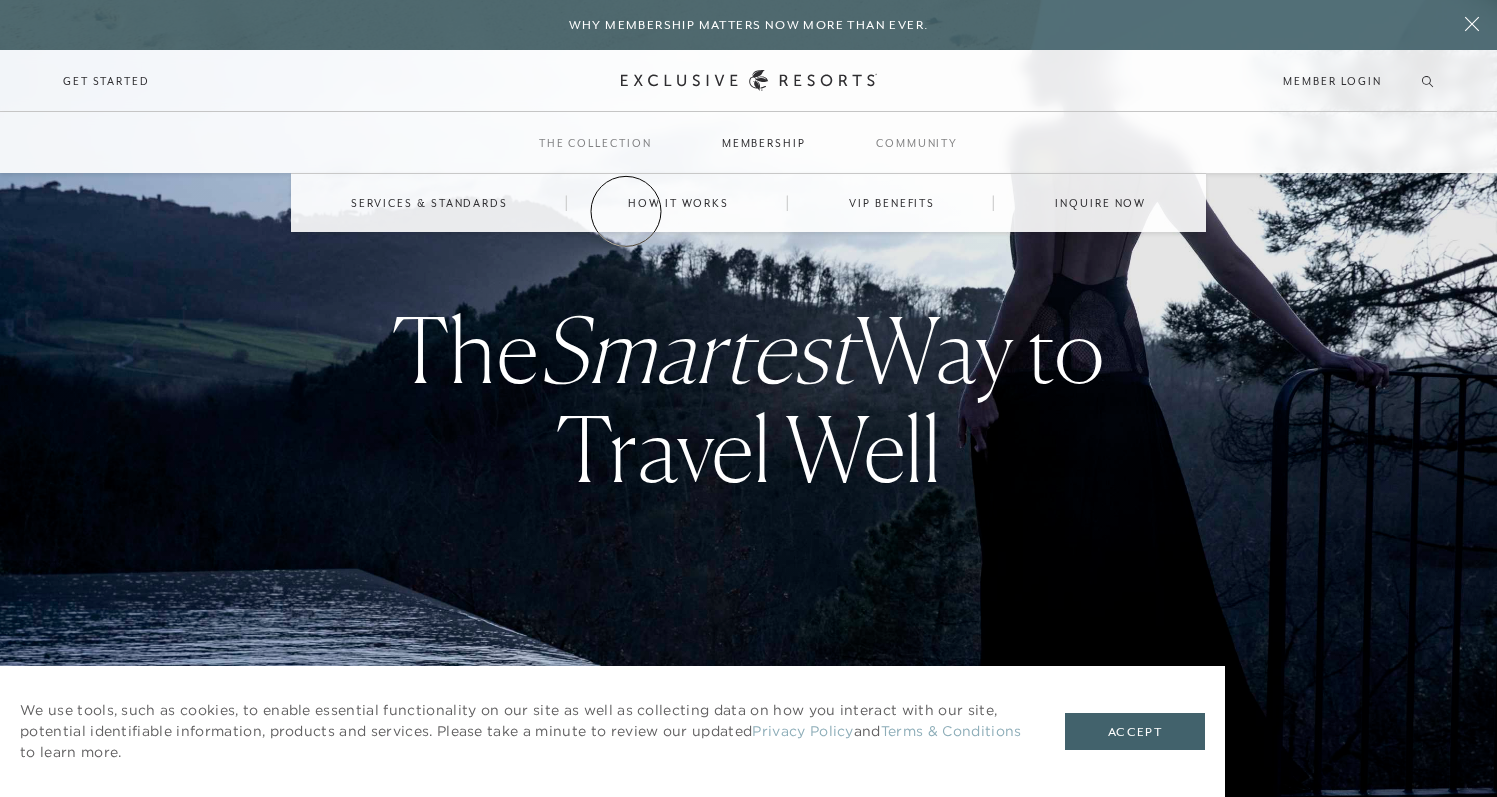 click on "How it works" at bounding box center (678, 203) 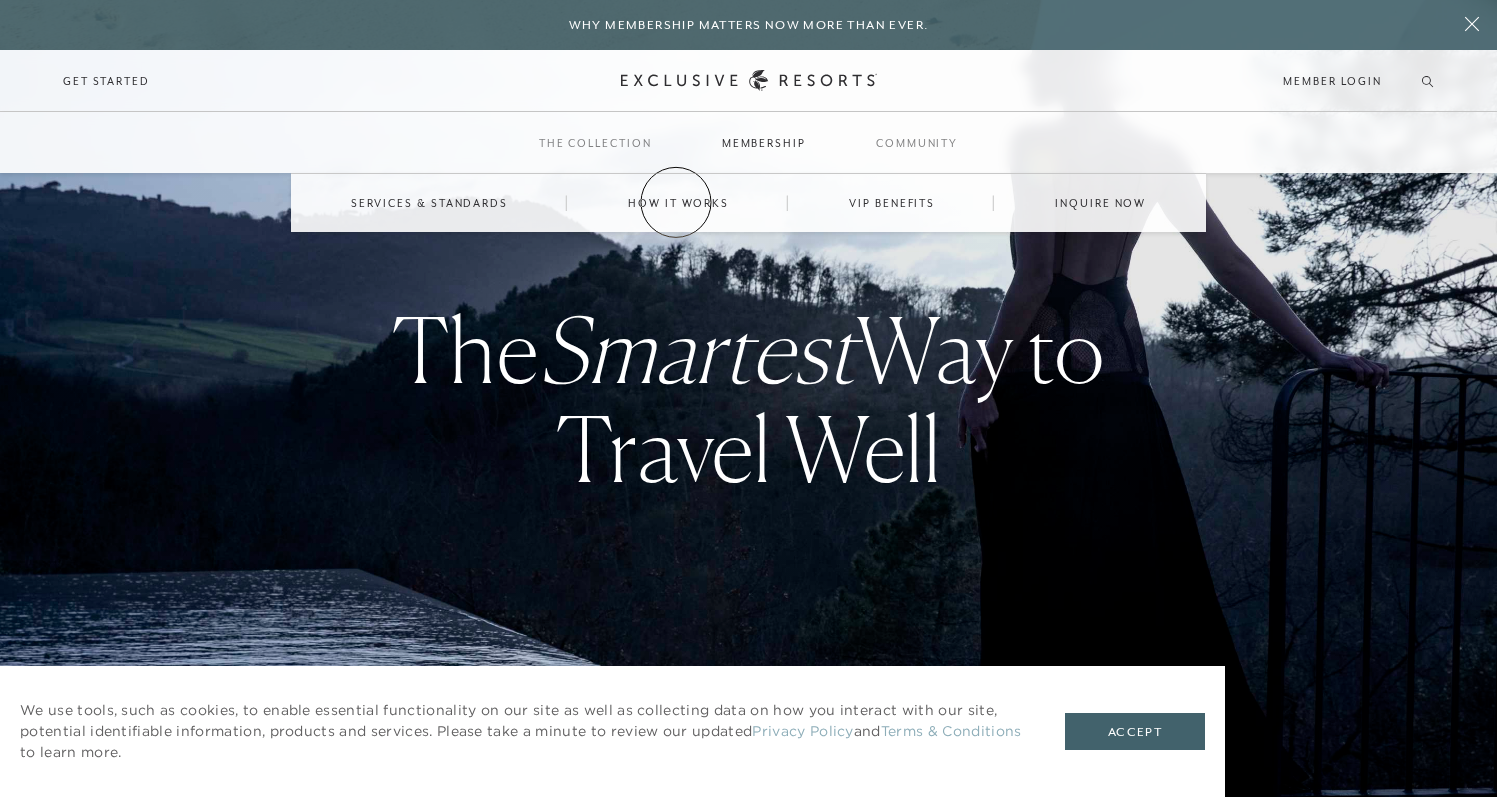 click on "How it works" at bounding box center (678, 203) 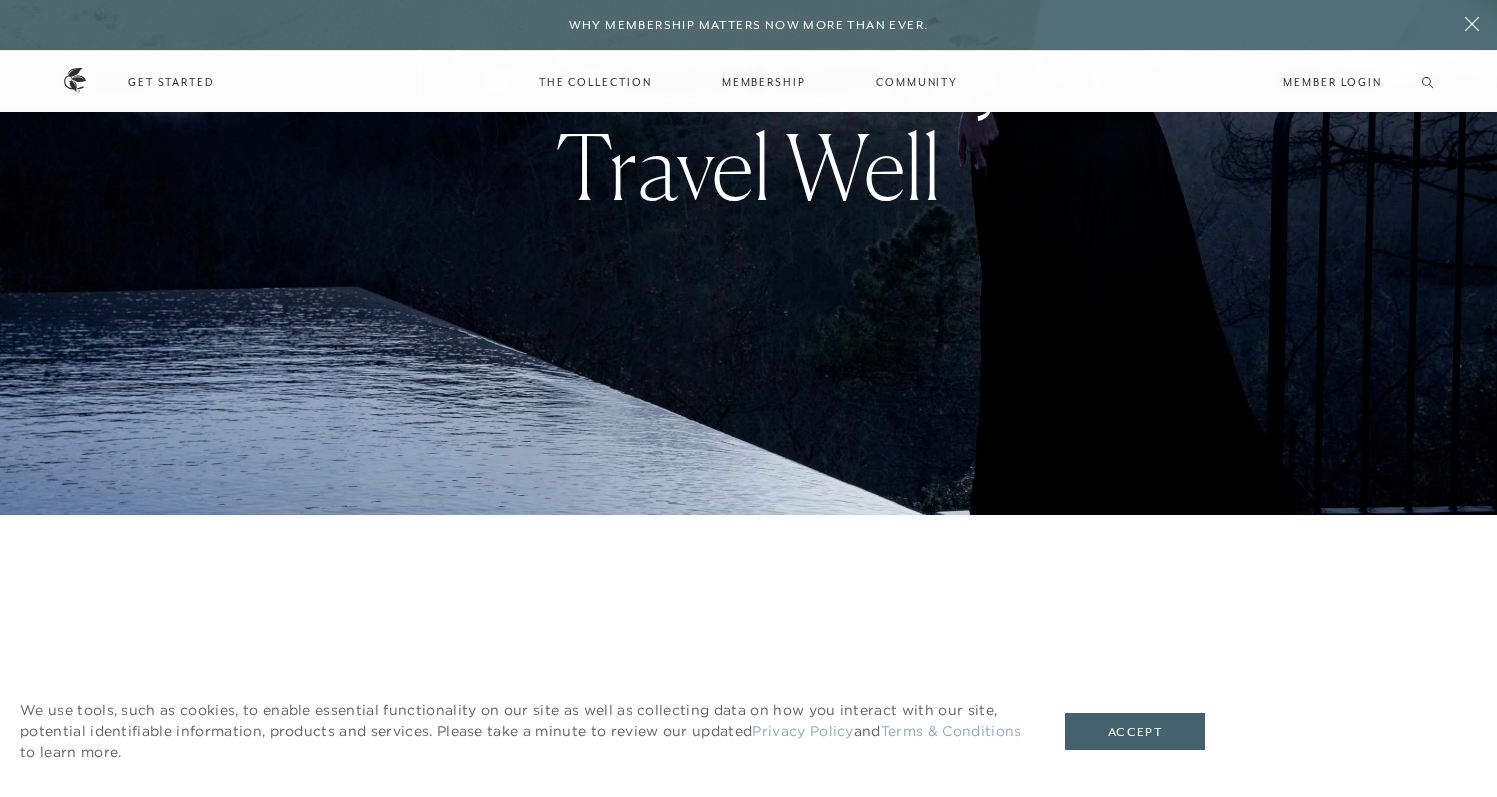 scroll, scrollTop: 342, scrollLeft: 0, axis: vertical 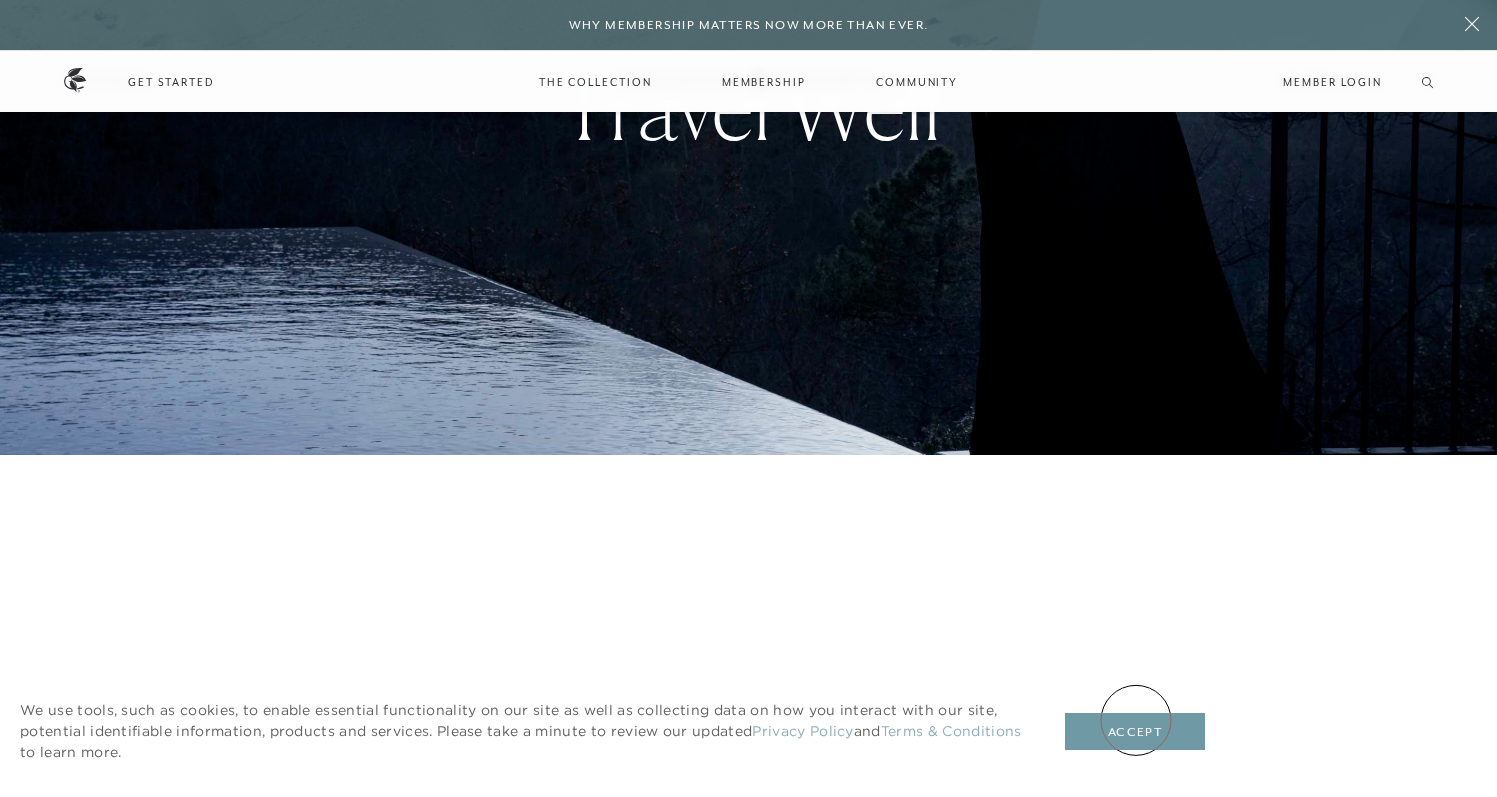 click on "Accept" at bounding box center (1135, 732) 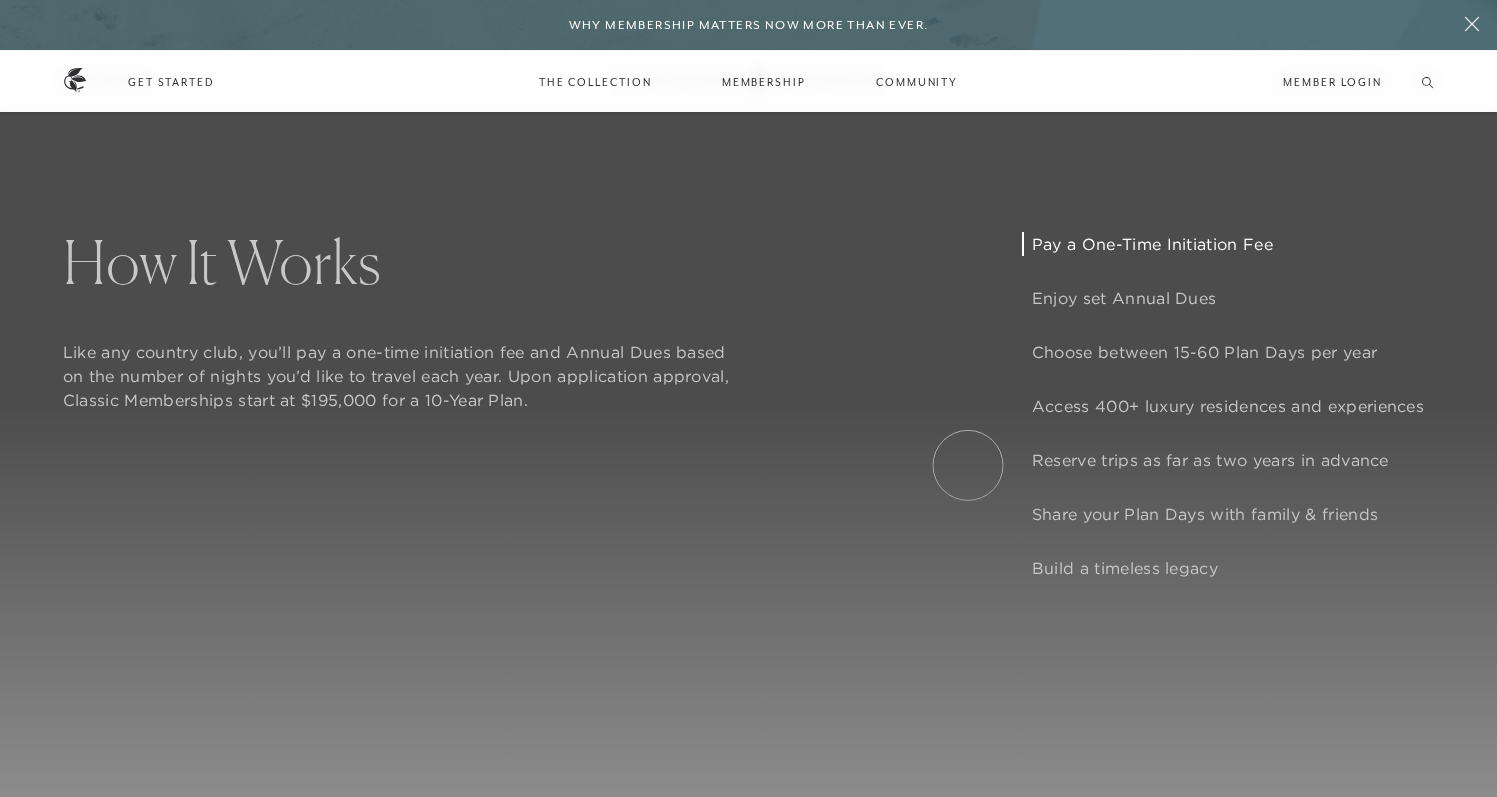 scroll, scrollTop: 1536, scrollLeft: 0, axis: vertical 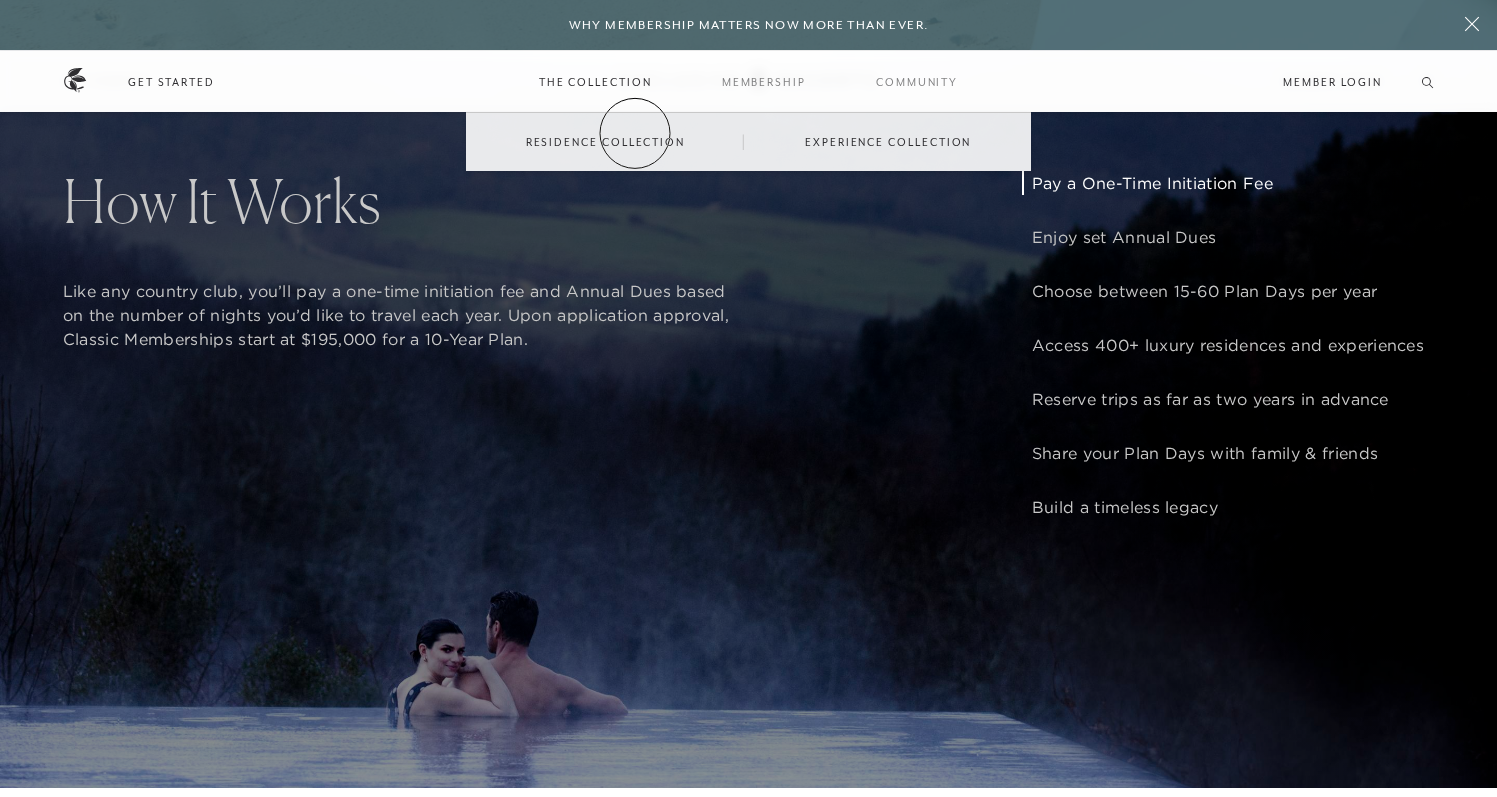 click on "Residence Collection" at bounding box center (605, 142) 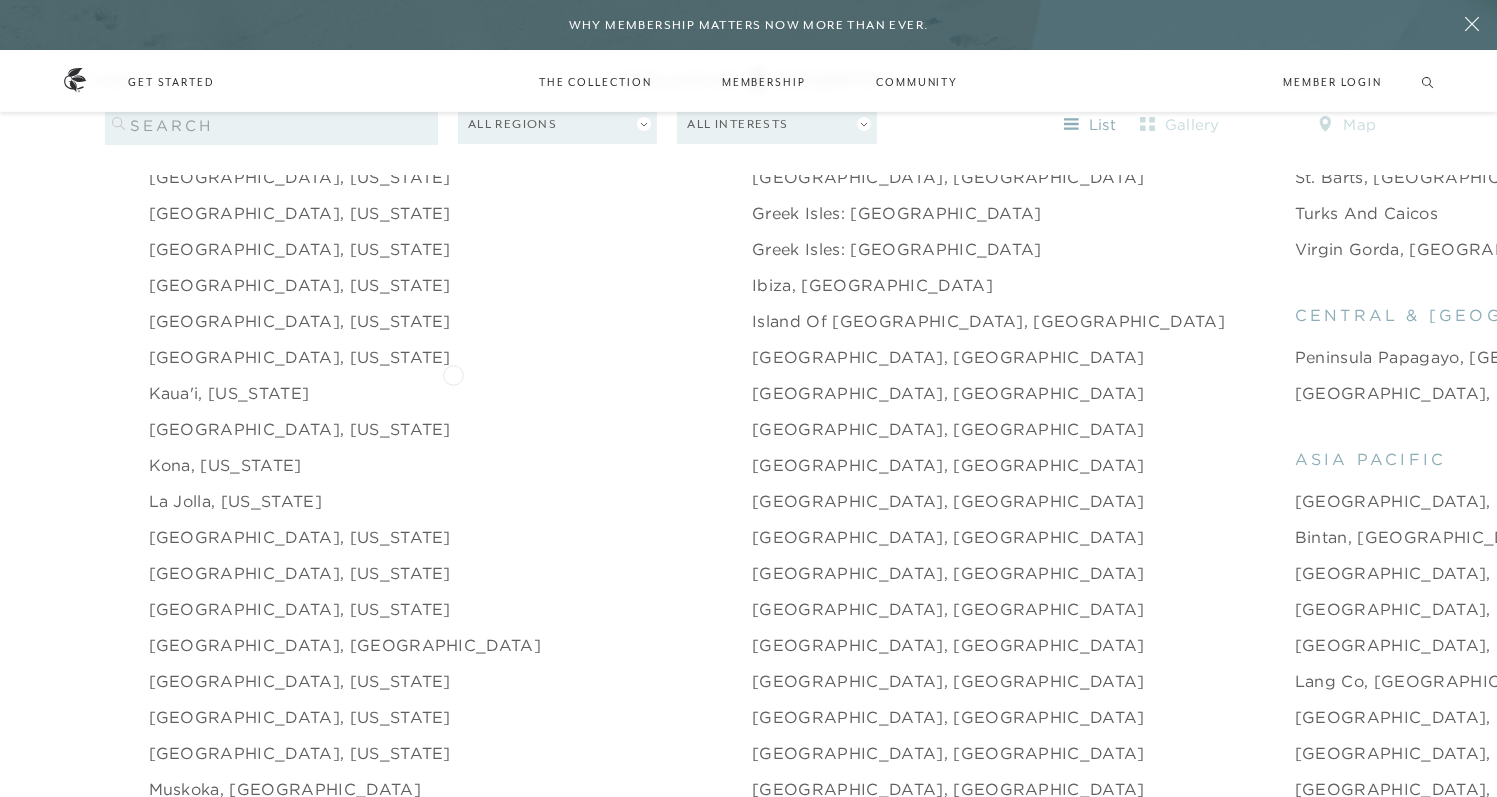 scroll, scrollTop: 2369, scrollLeft: 0, axis: vertical 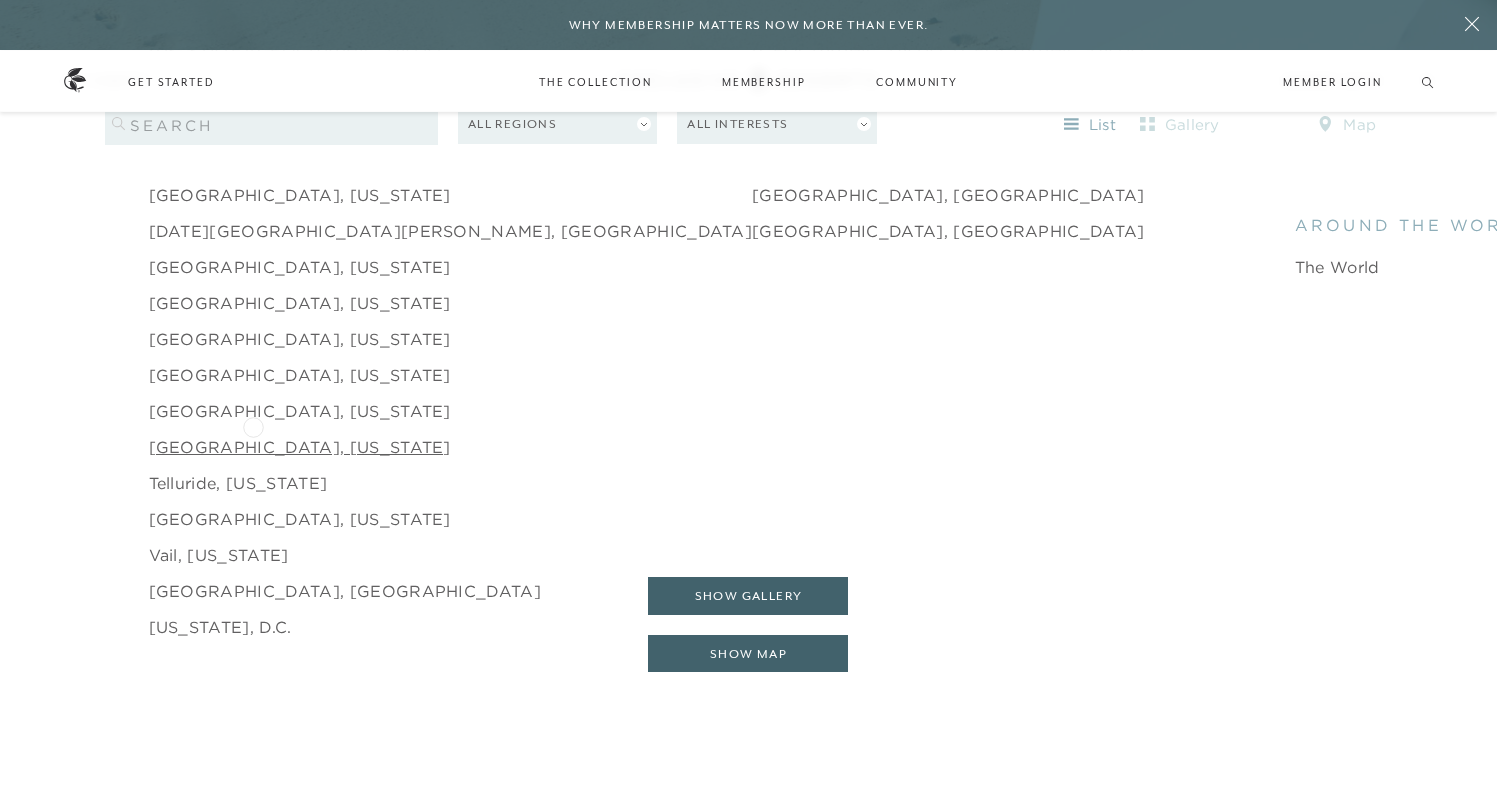 click on "Sun Valley, Idaho" at bounding box center (300, 447) 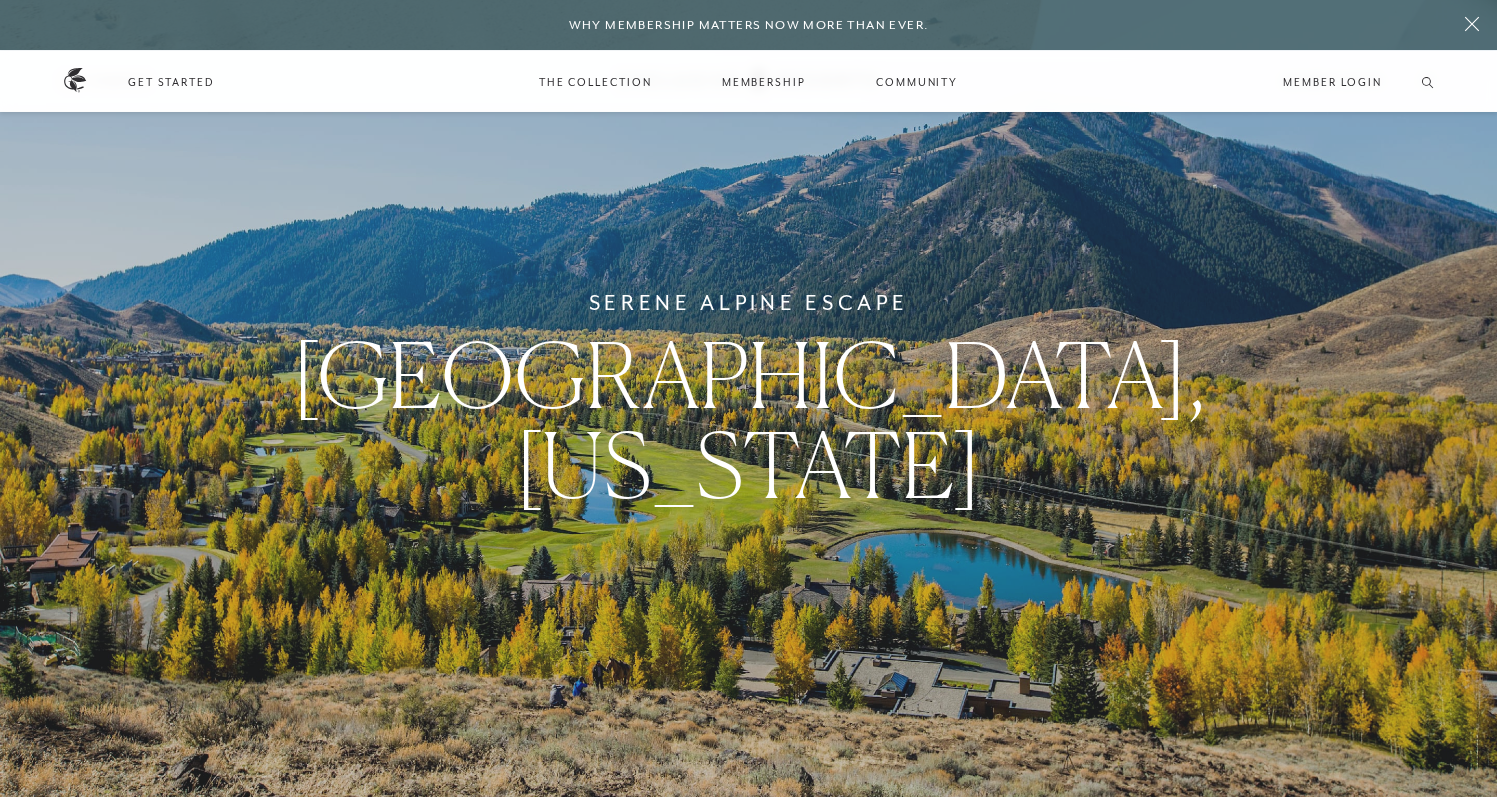 scroll, scrollTop: 3177, scrollLeft: 0, axis: vertical 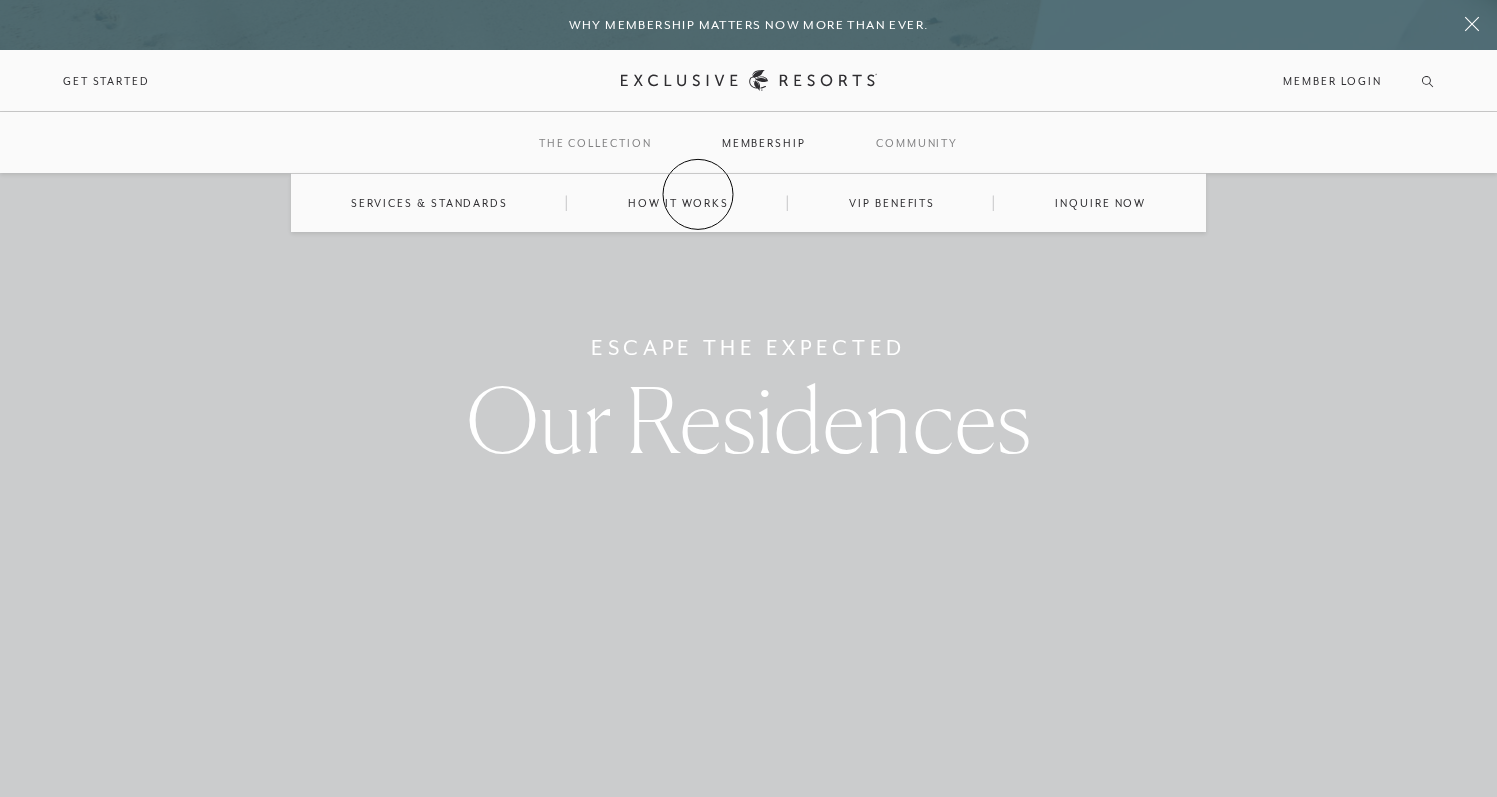 click on "How it works" at bounding box center (678, 203) 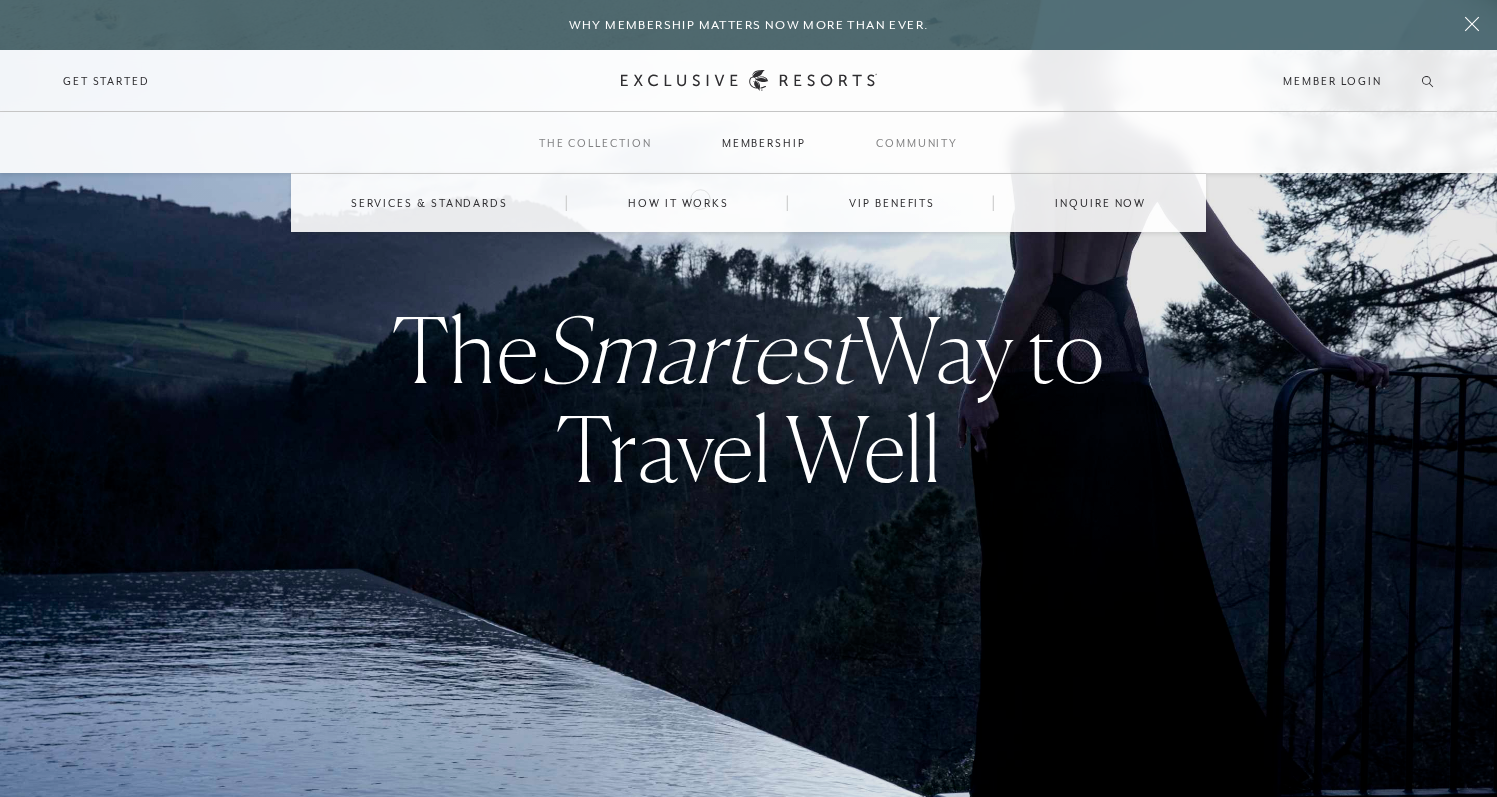 click on "How it works" at bounding box center (678, 203) 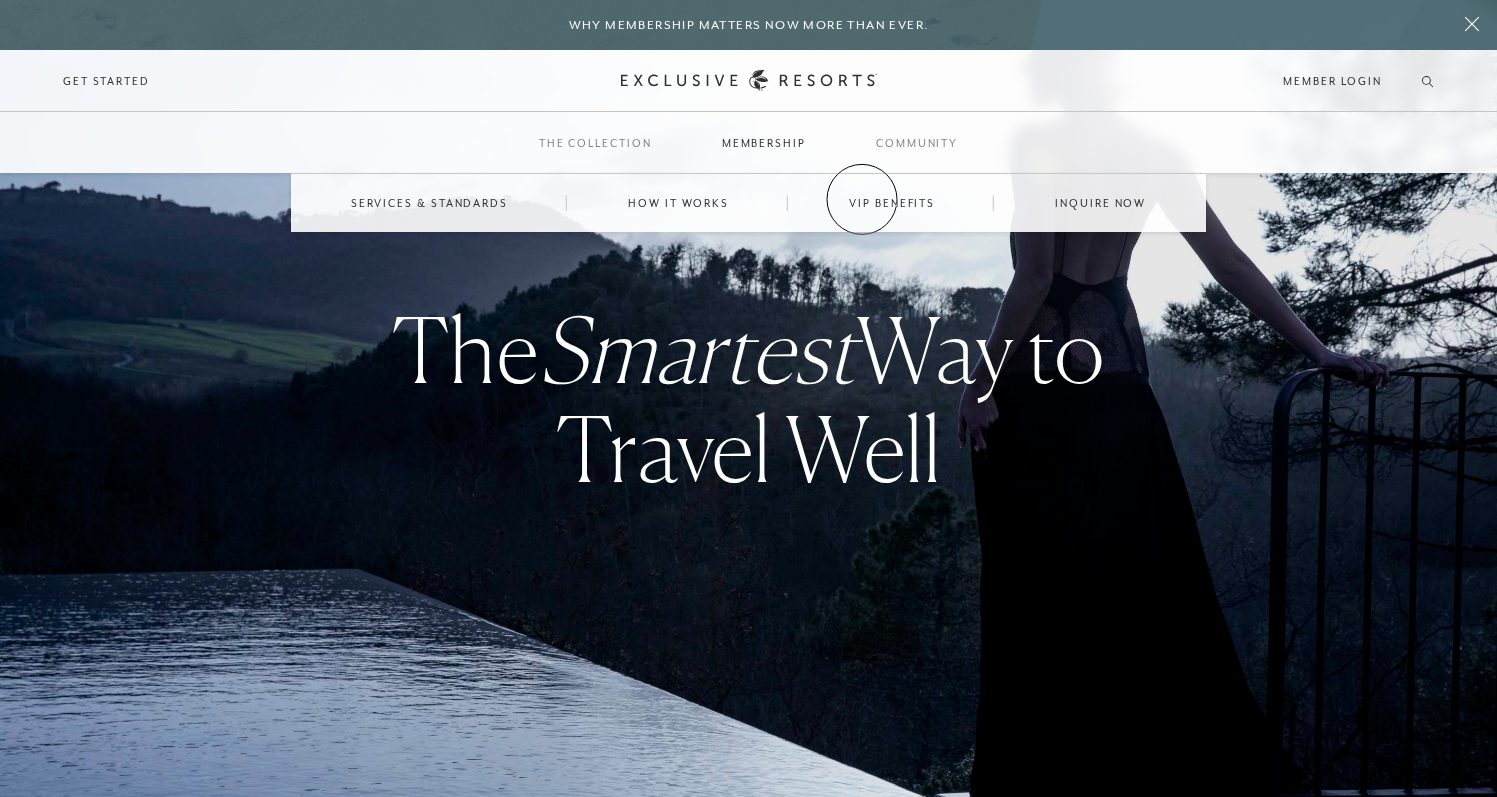 click on "VIP Benefits" at bounding box center [892, 203] 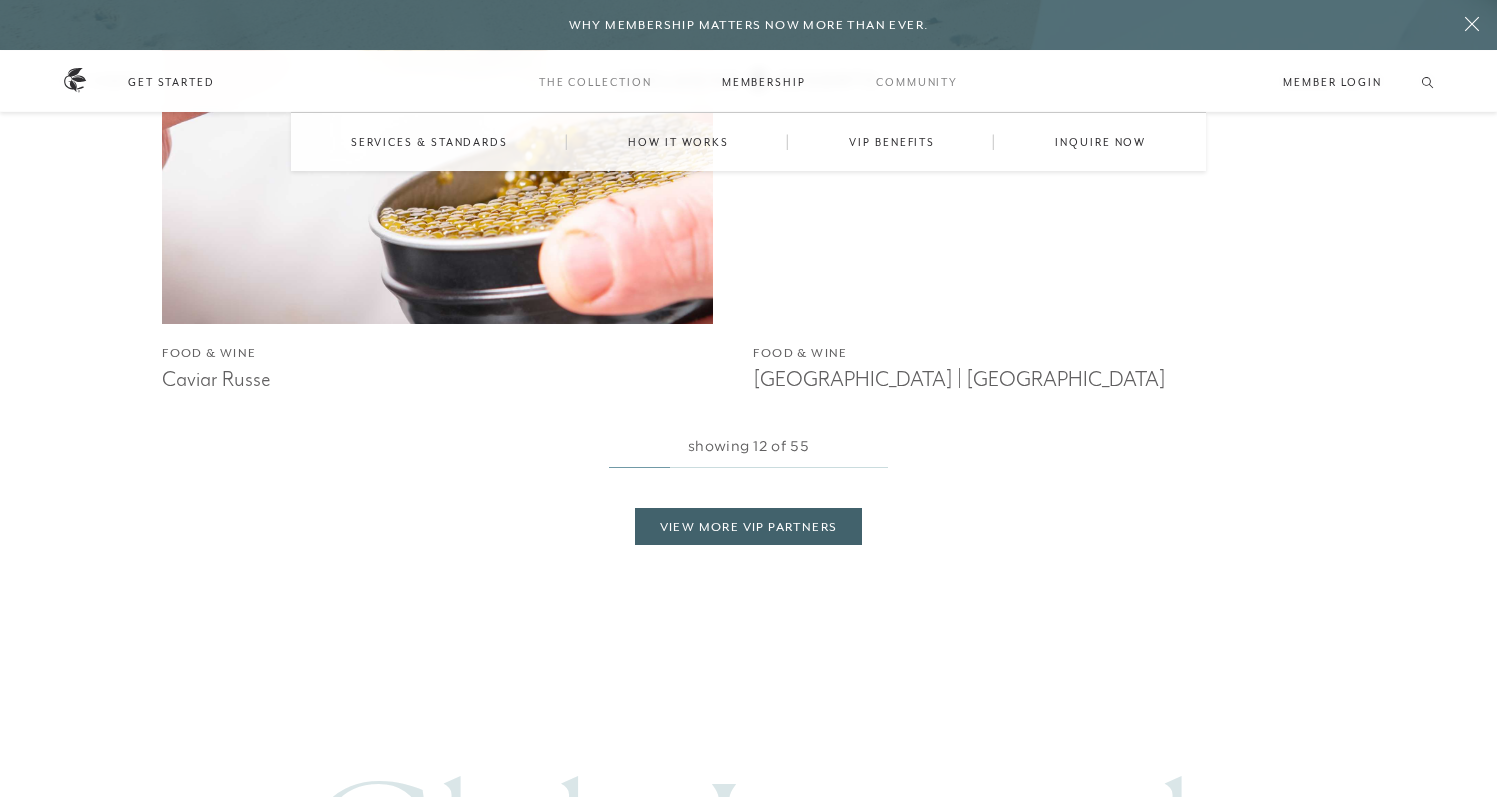 scroll, scrollTop: 4427, scrollLeft: 0, axis: vertical 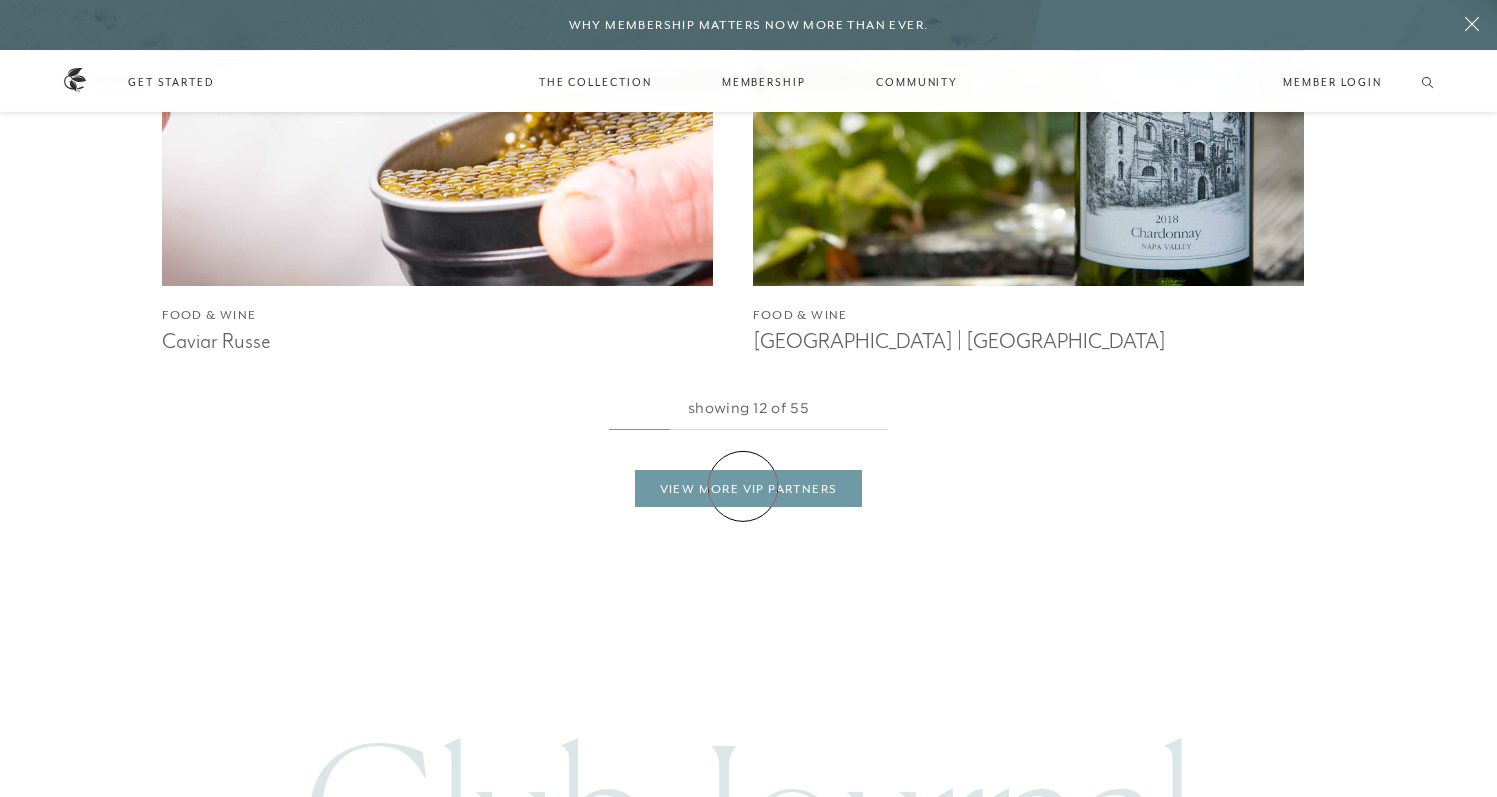 click on "View More VIP Partners" at bounding box center [749, 489] 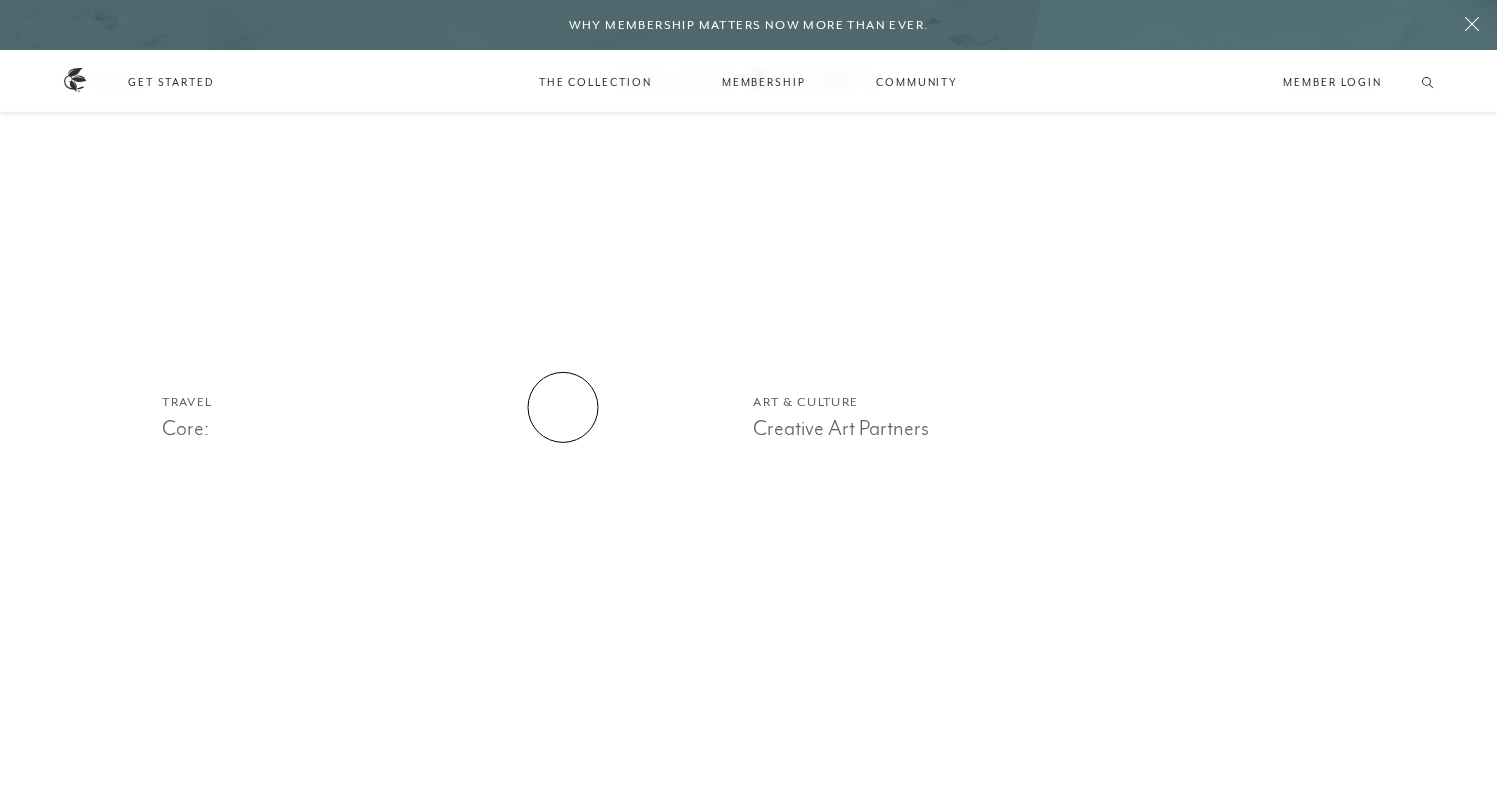 scroll, scrollTop: 4895, scrollLeft: 0, axis: vertical 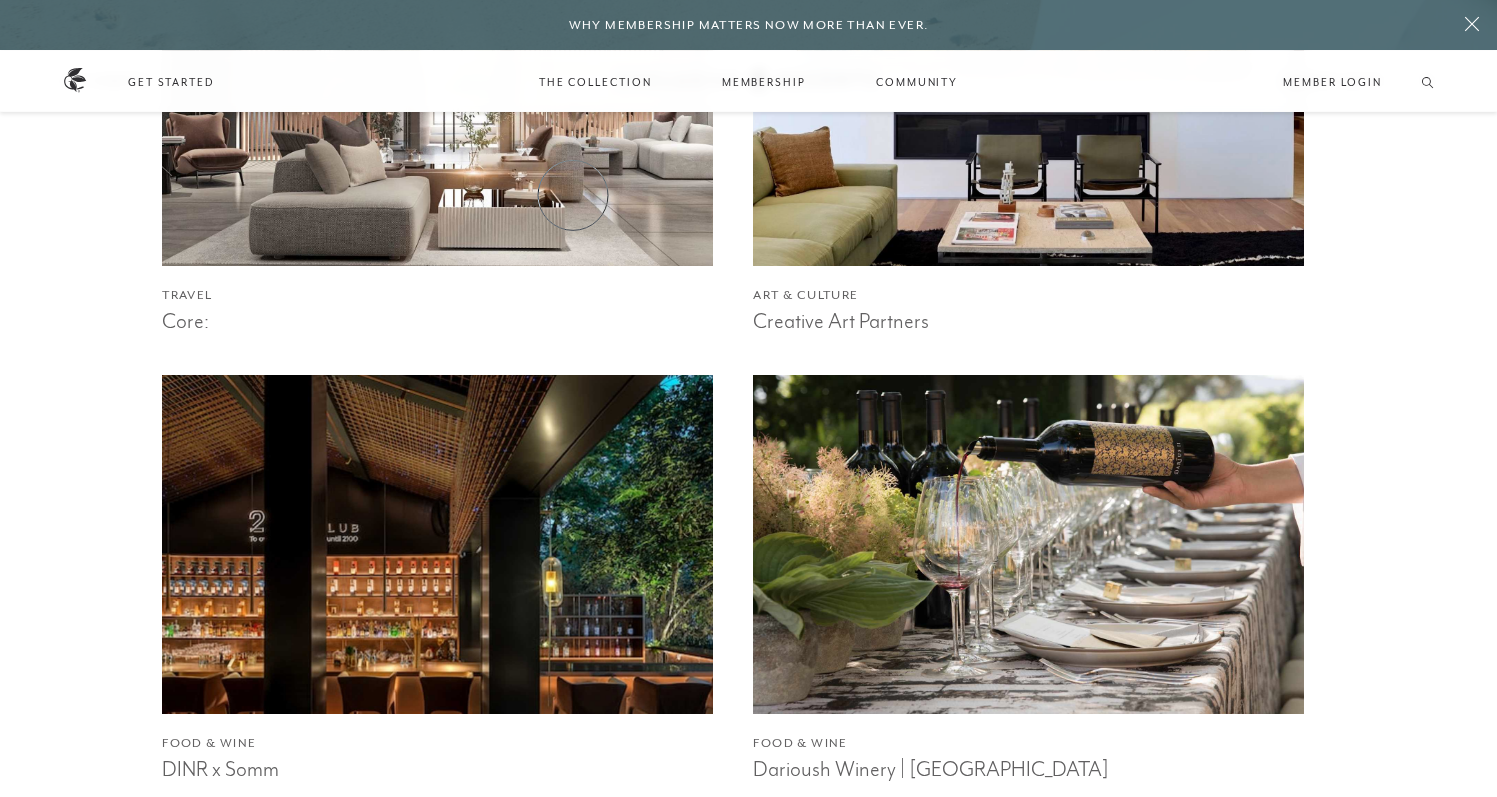 click at bounding box center (438, 96) 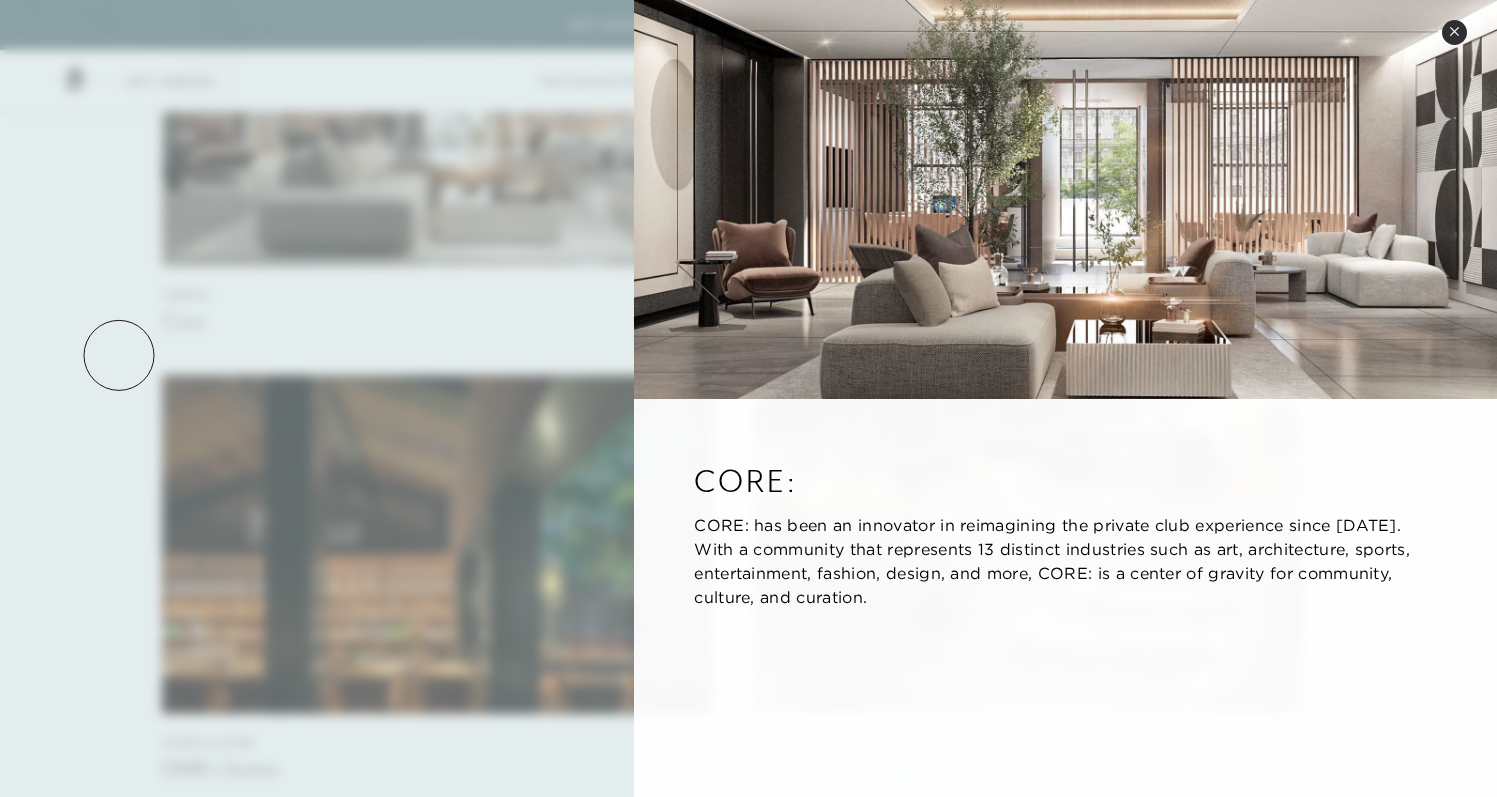 click 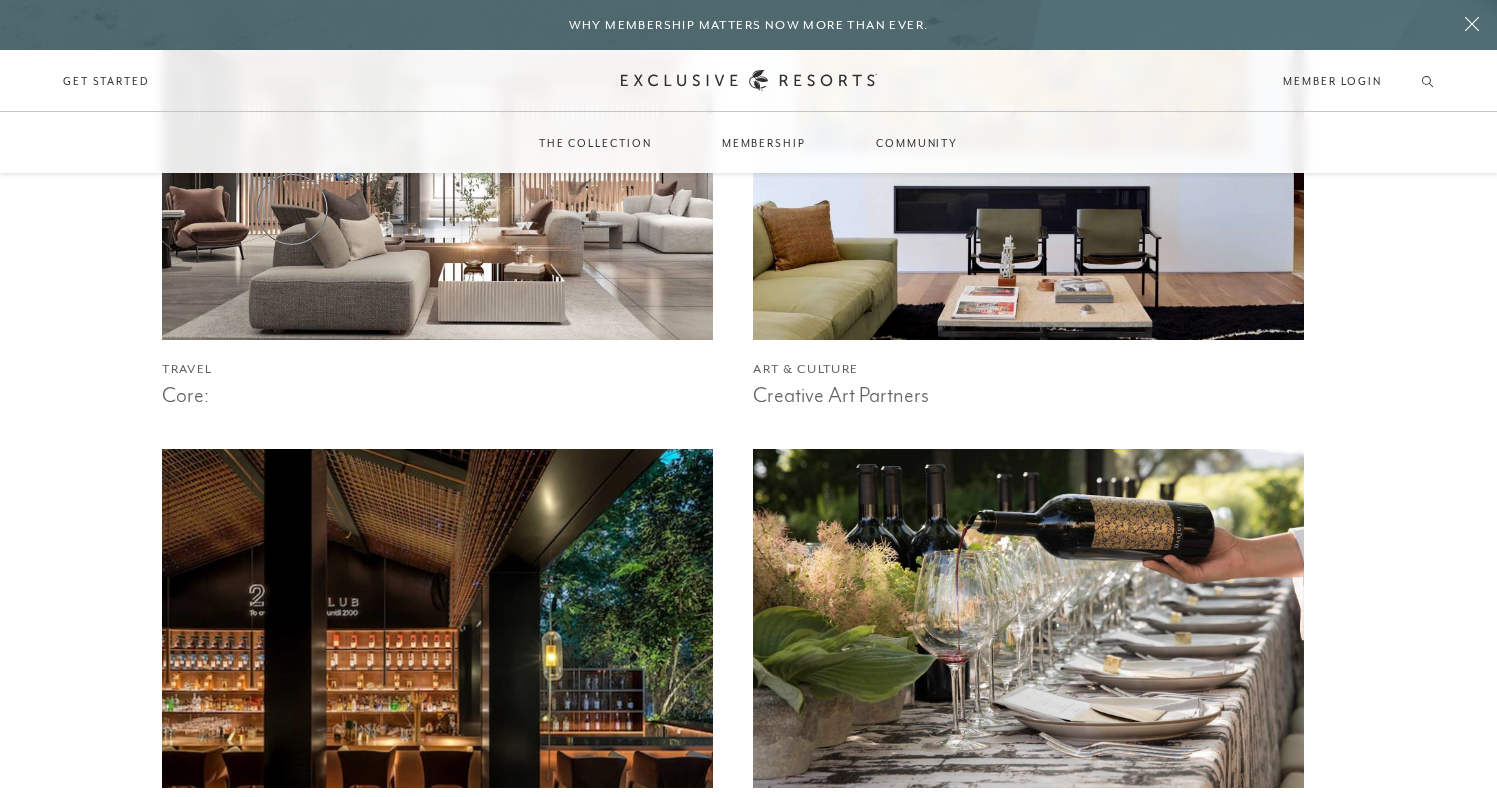 click at bounding box center (438, 170) 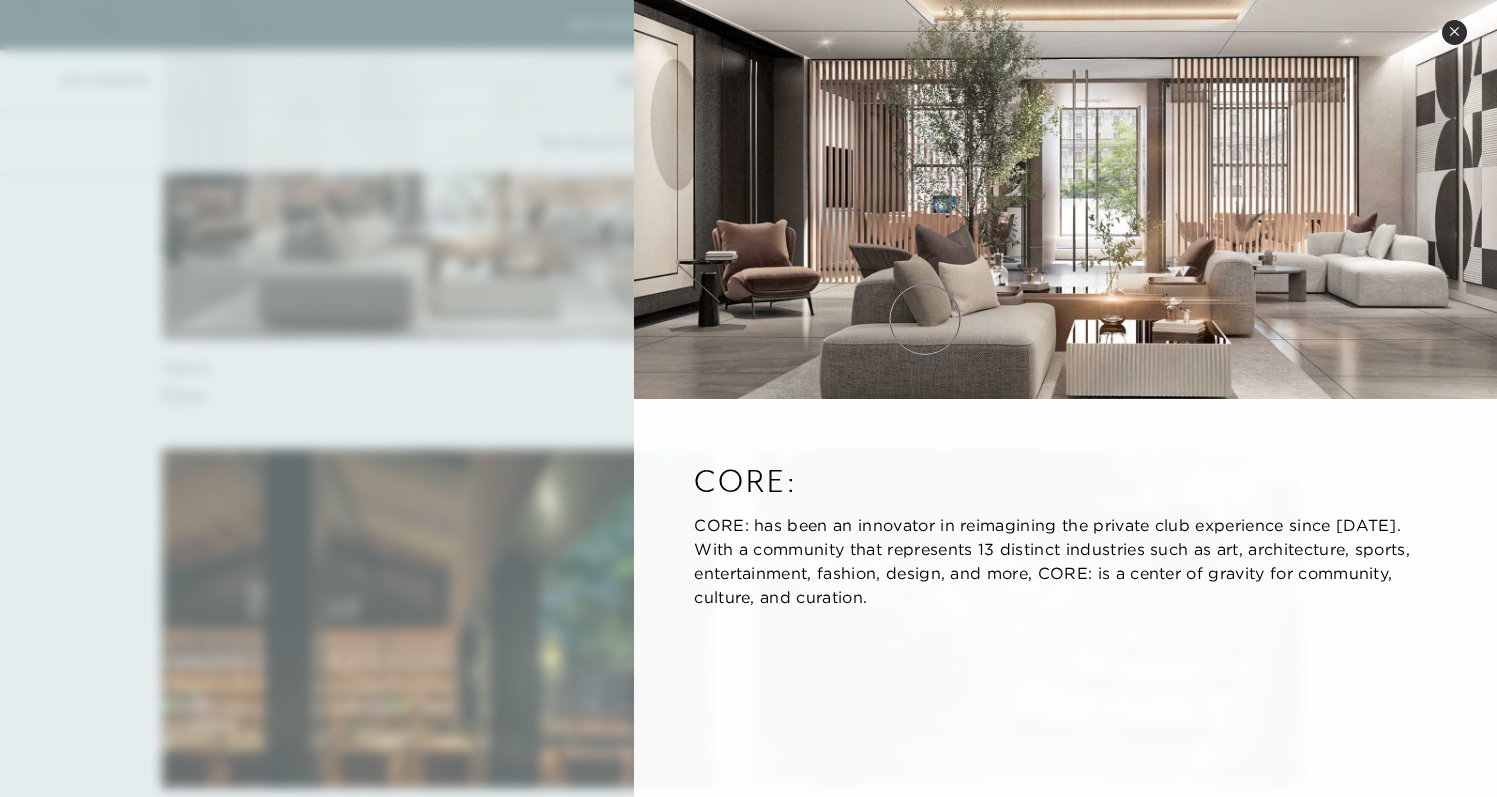 click at bounding box center (1065, 199) 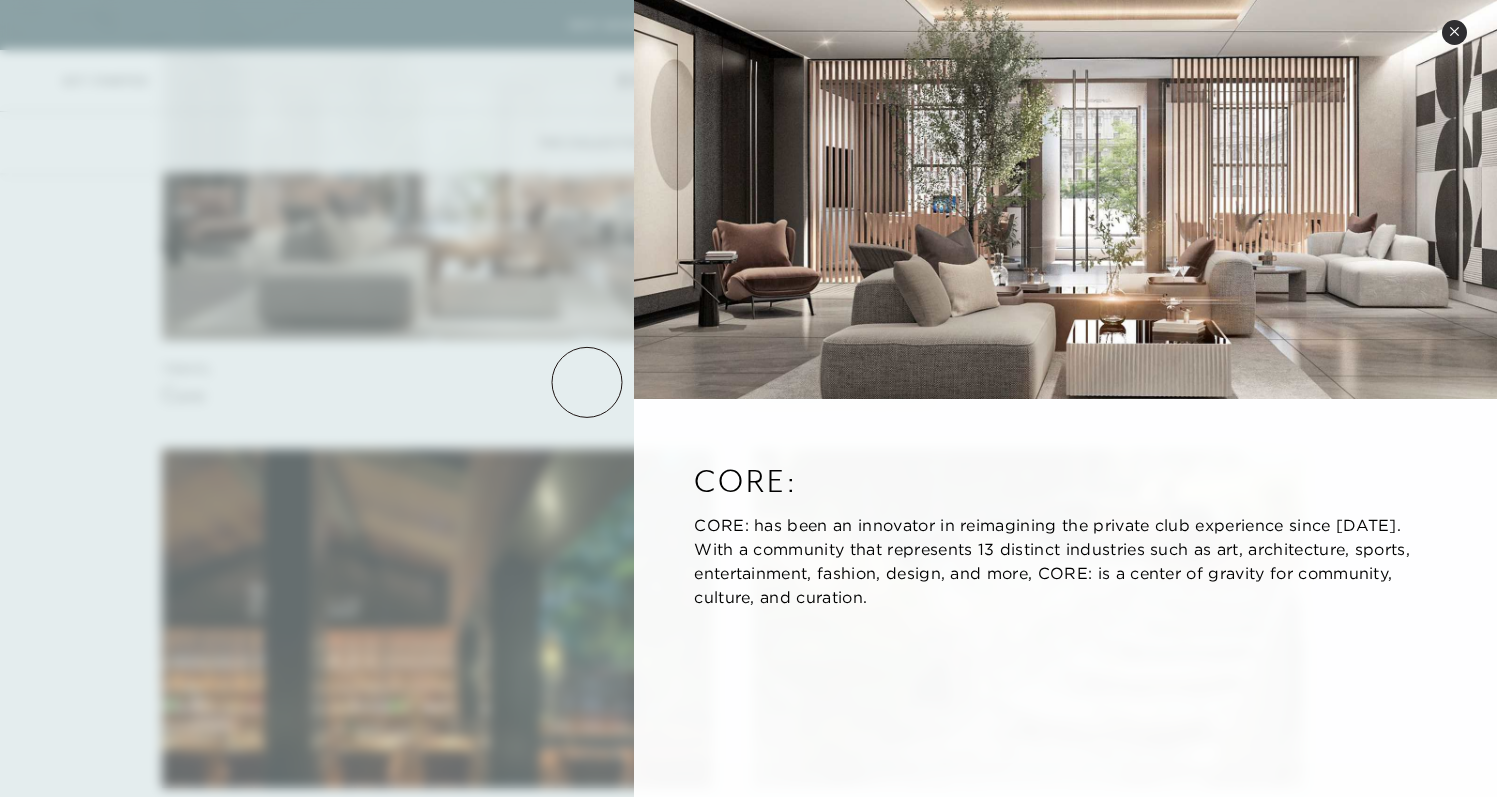 click 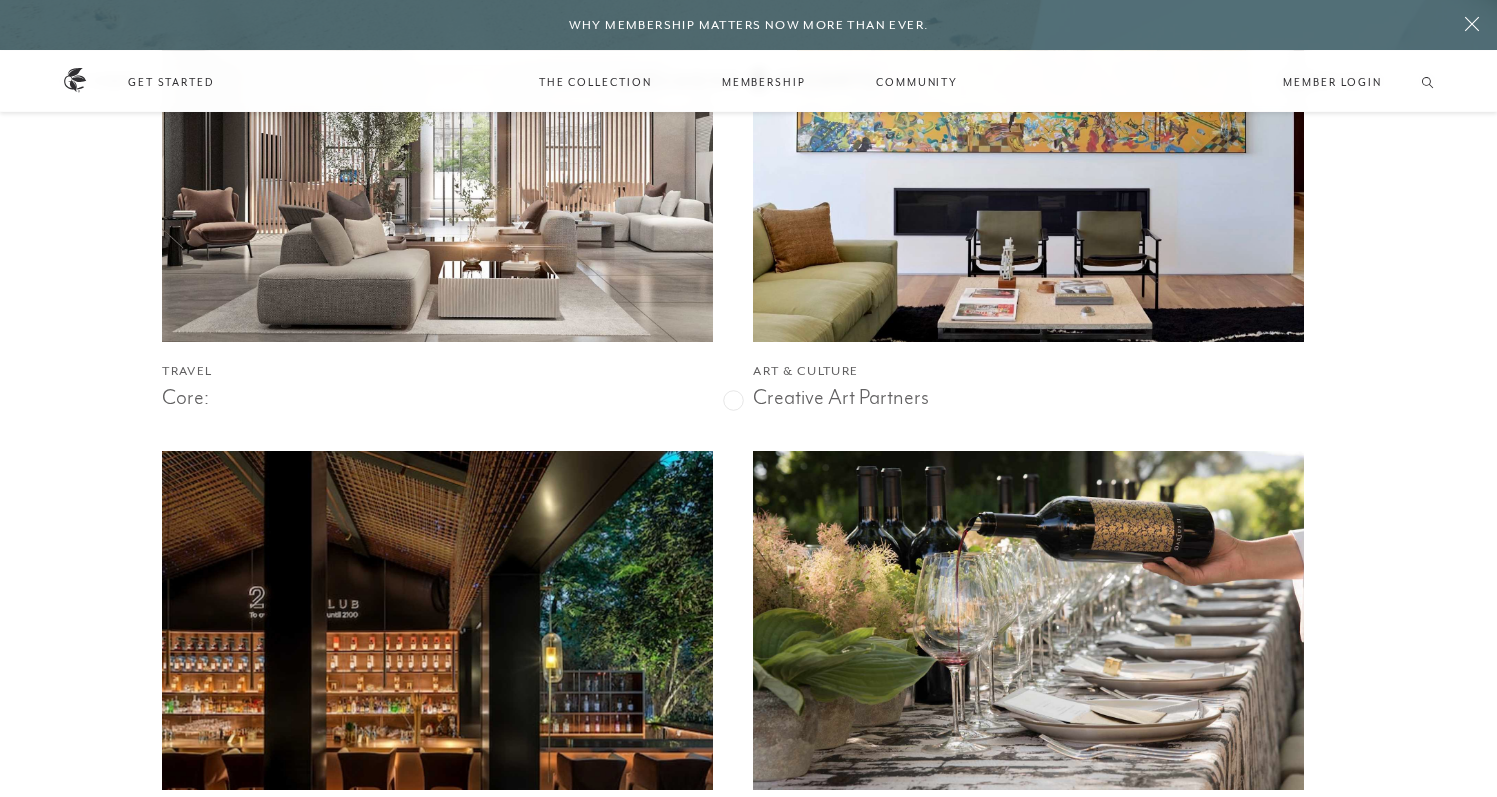 scroll, scrollTop: 4821, scrollLeft: 0, axis: vertical 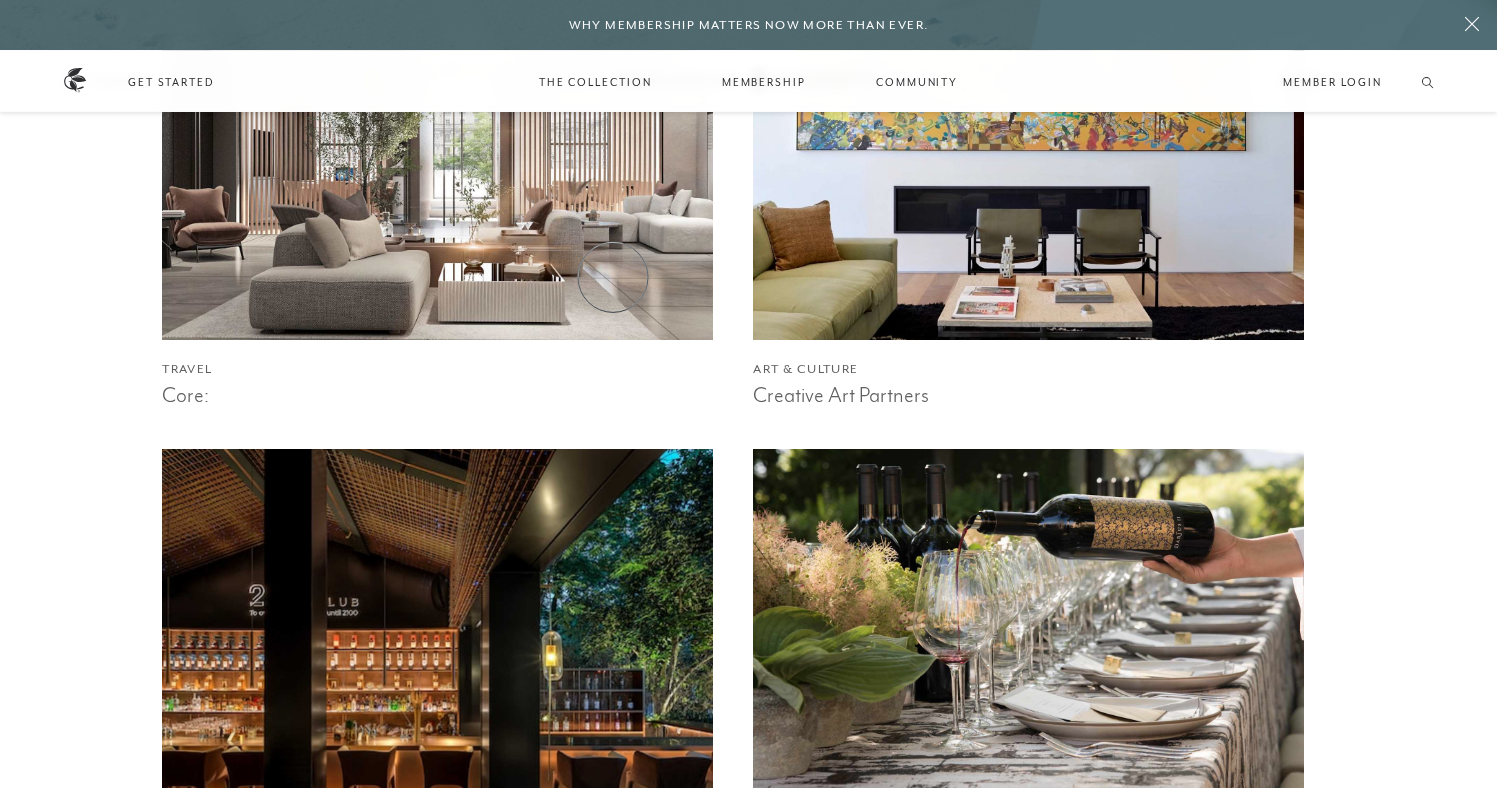 click at bounding box center (438, 170) 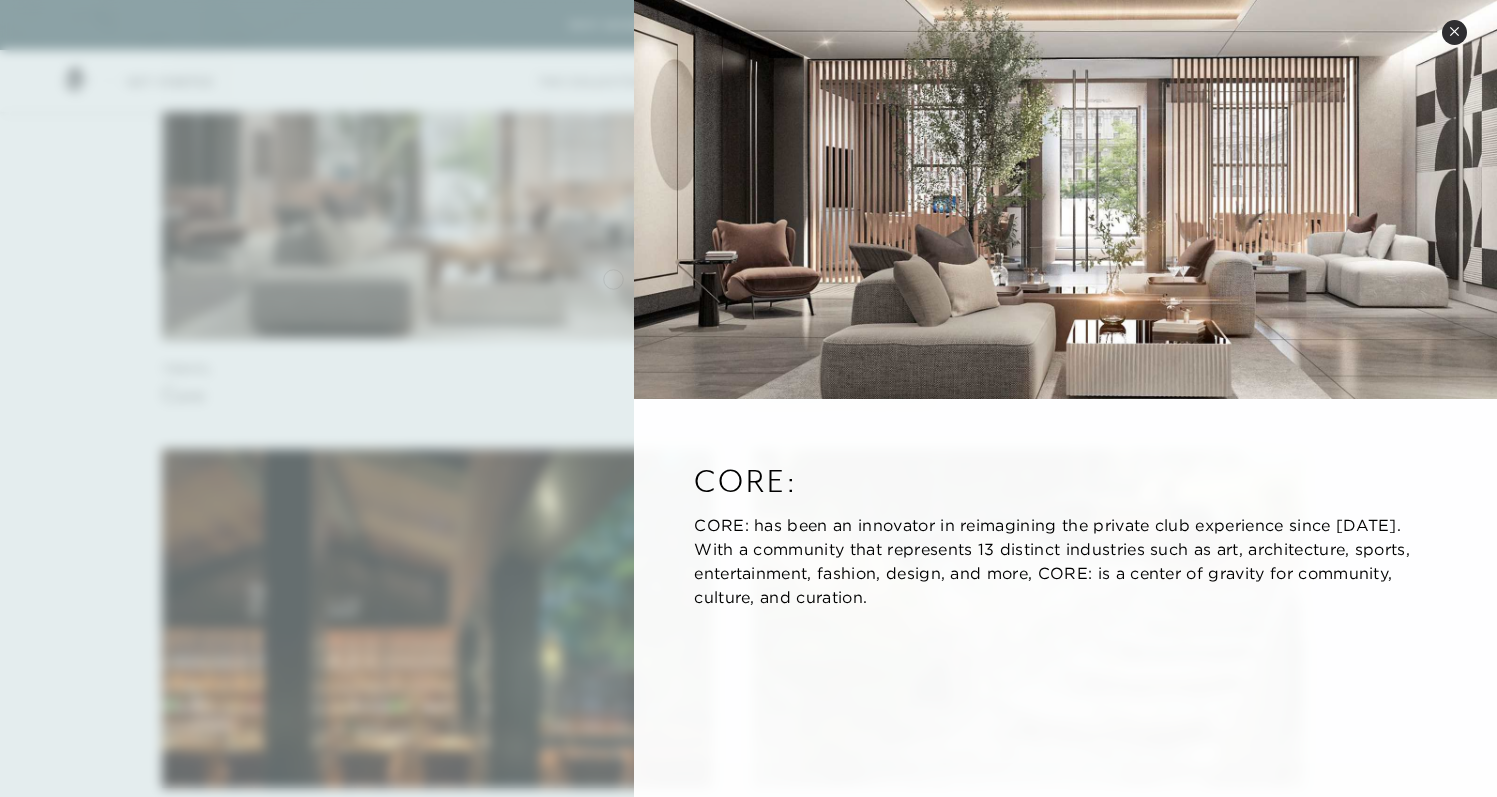 click 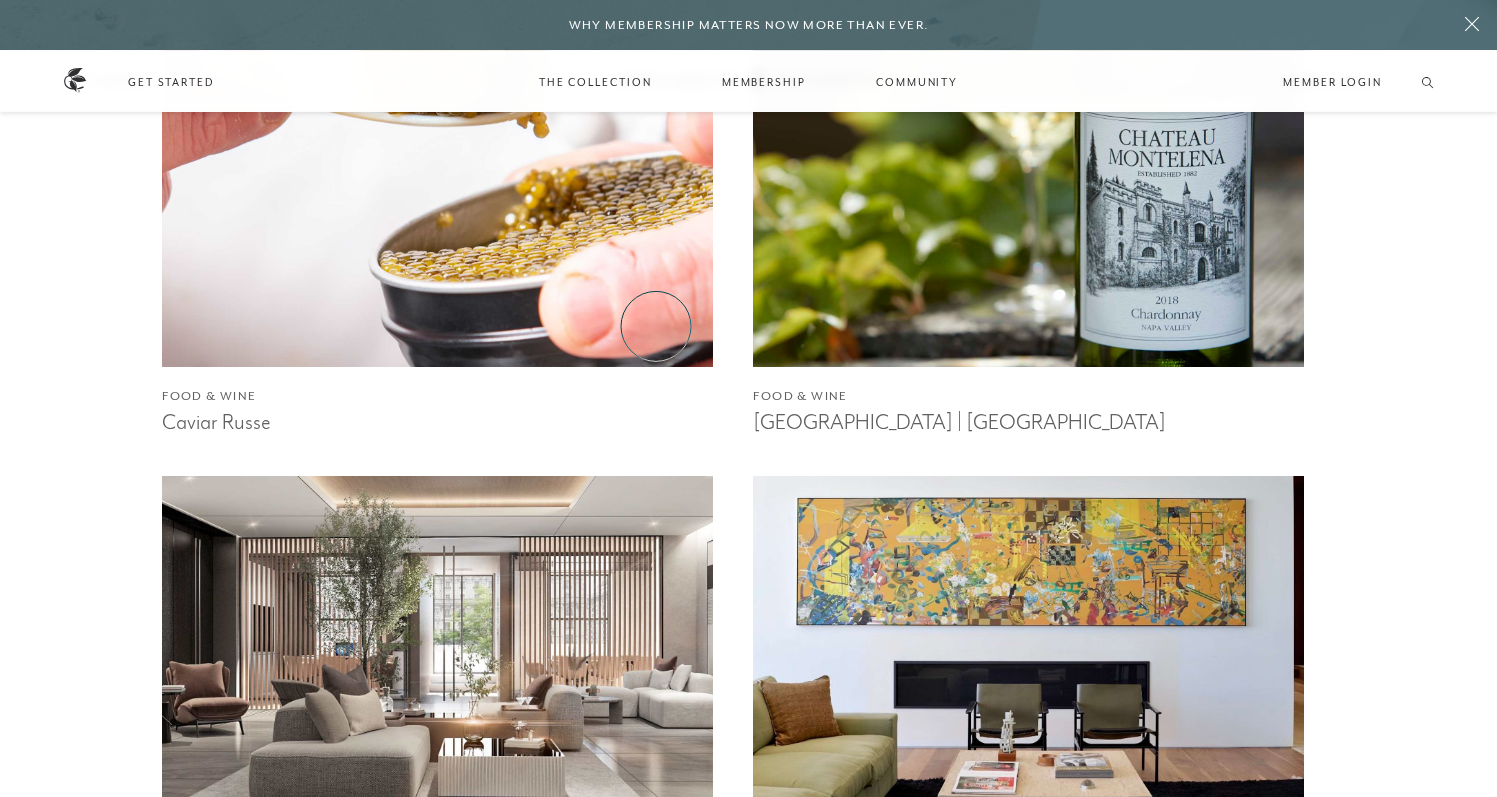 scroll, scrollTop: 4551, scrollLeft: 0, axis: vertical 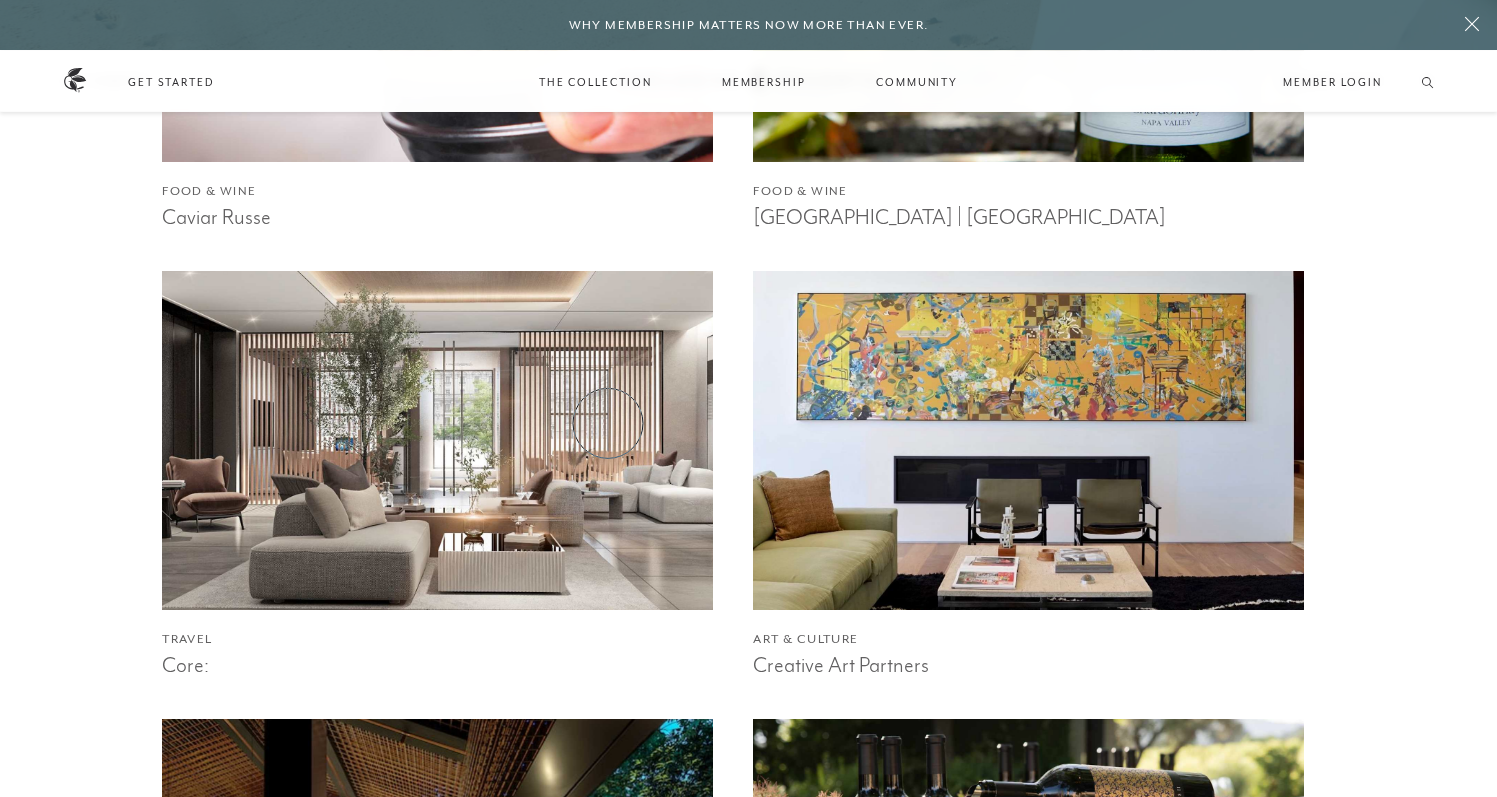 click at bounding box center [438, 440] 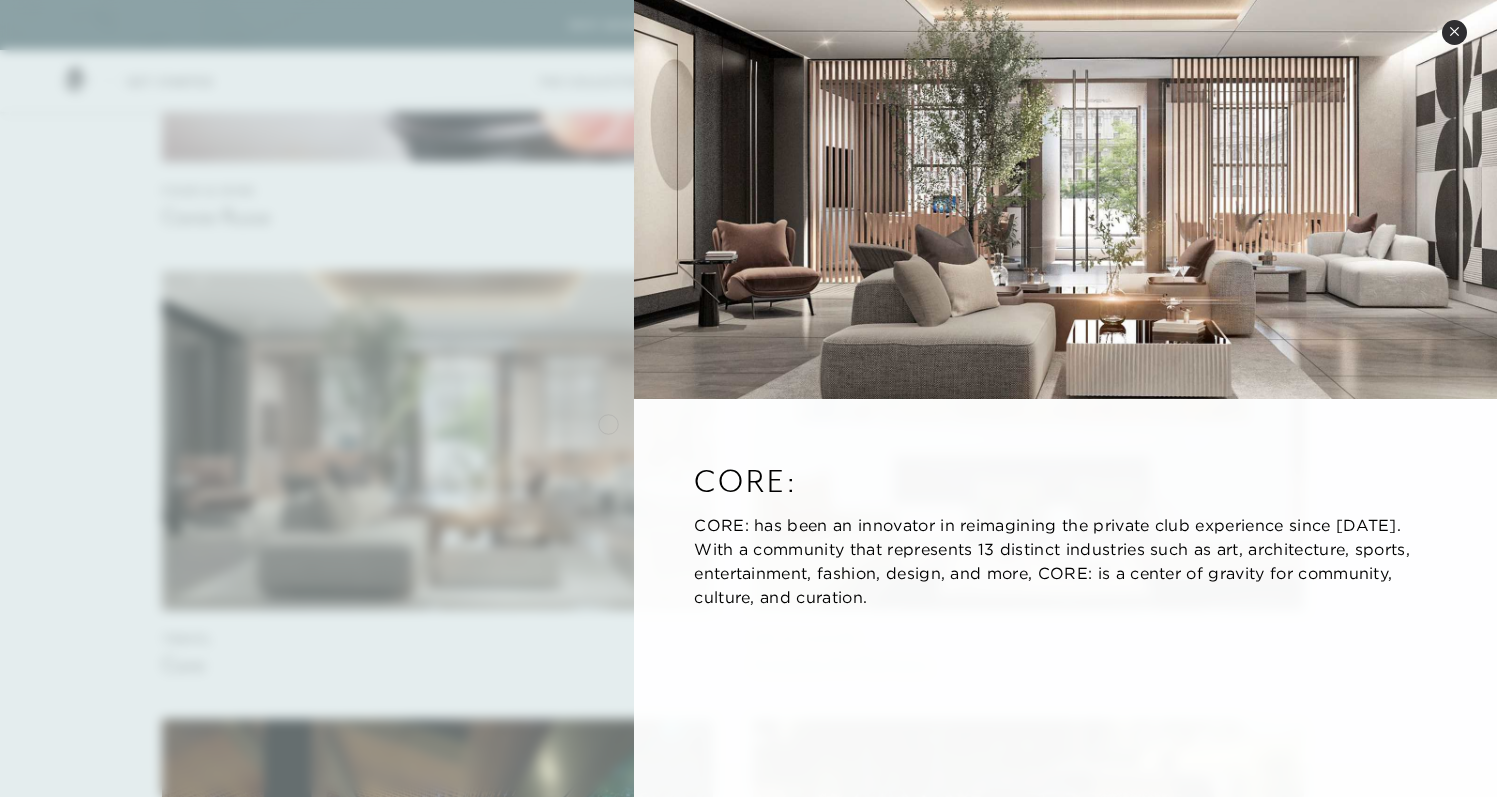 click 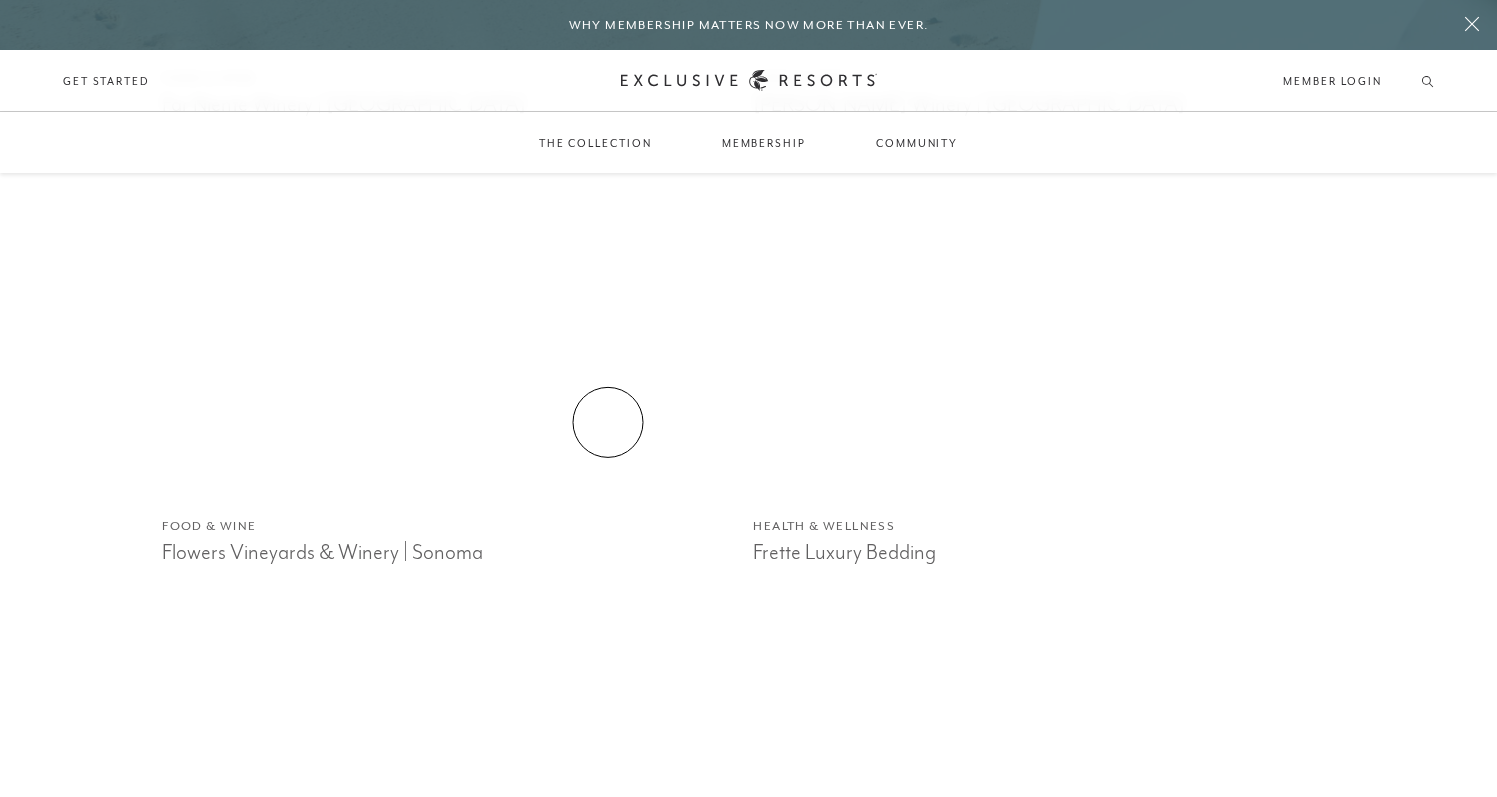 scroll, scrollTop: 6798, scrollLeft: 0, axis: vertical 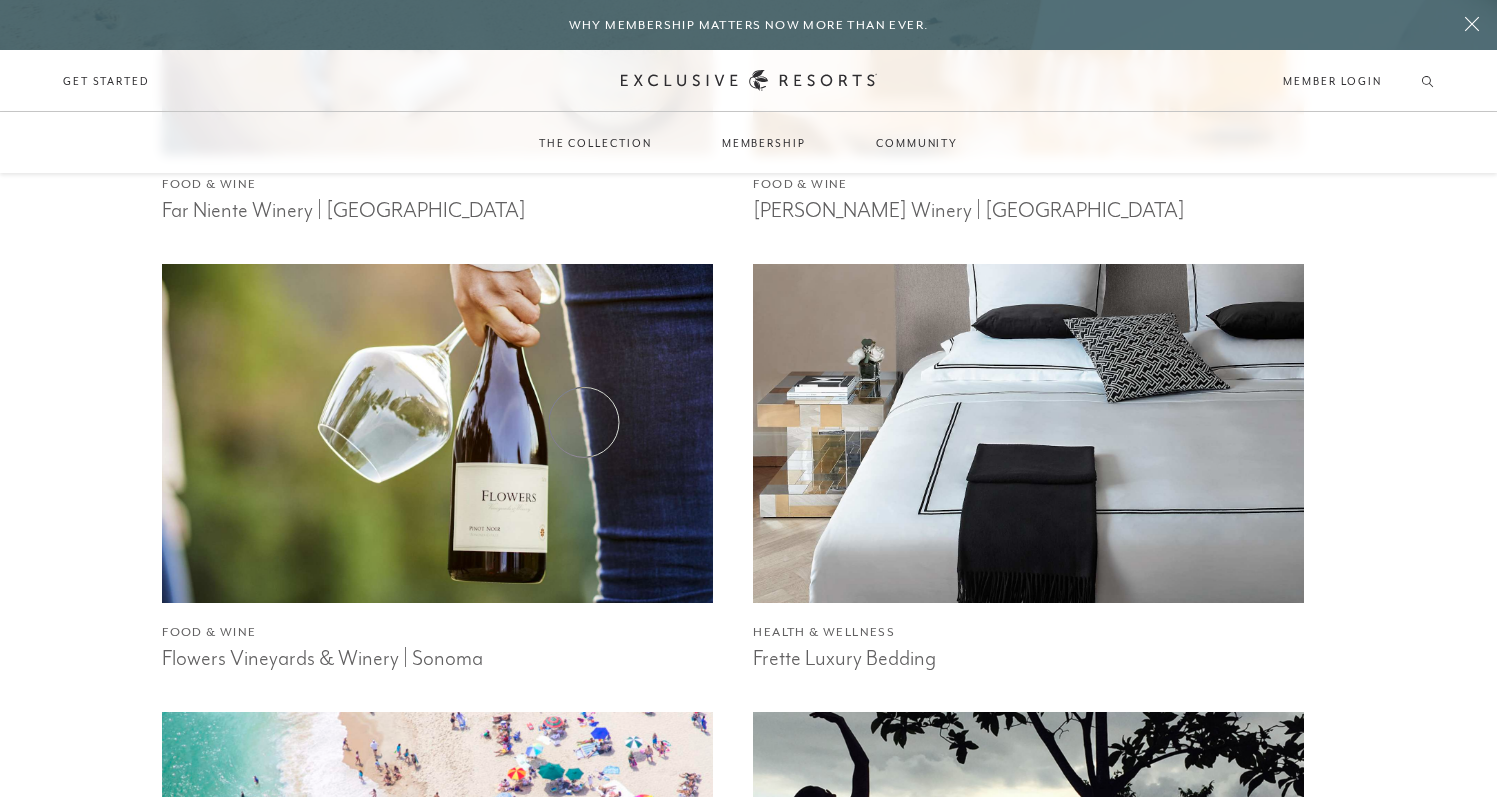 click at bounding box center (438, 433) 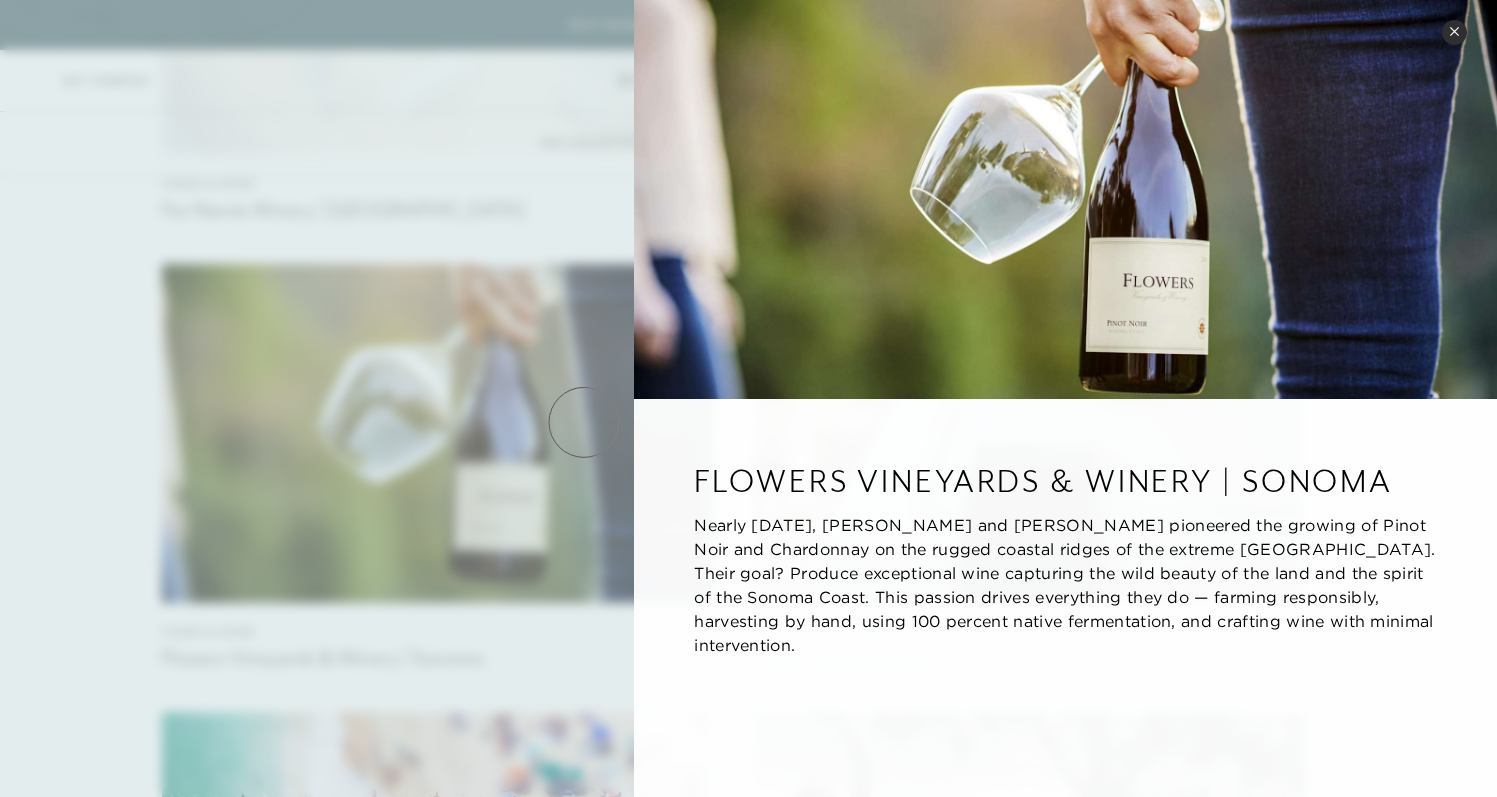 click 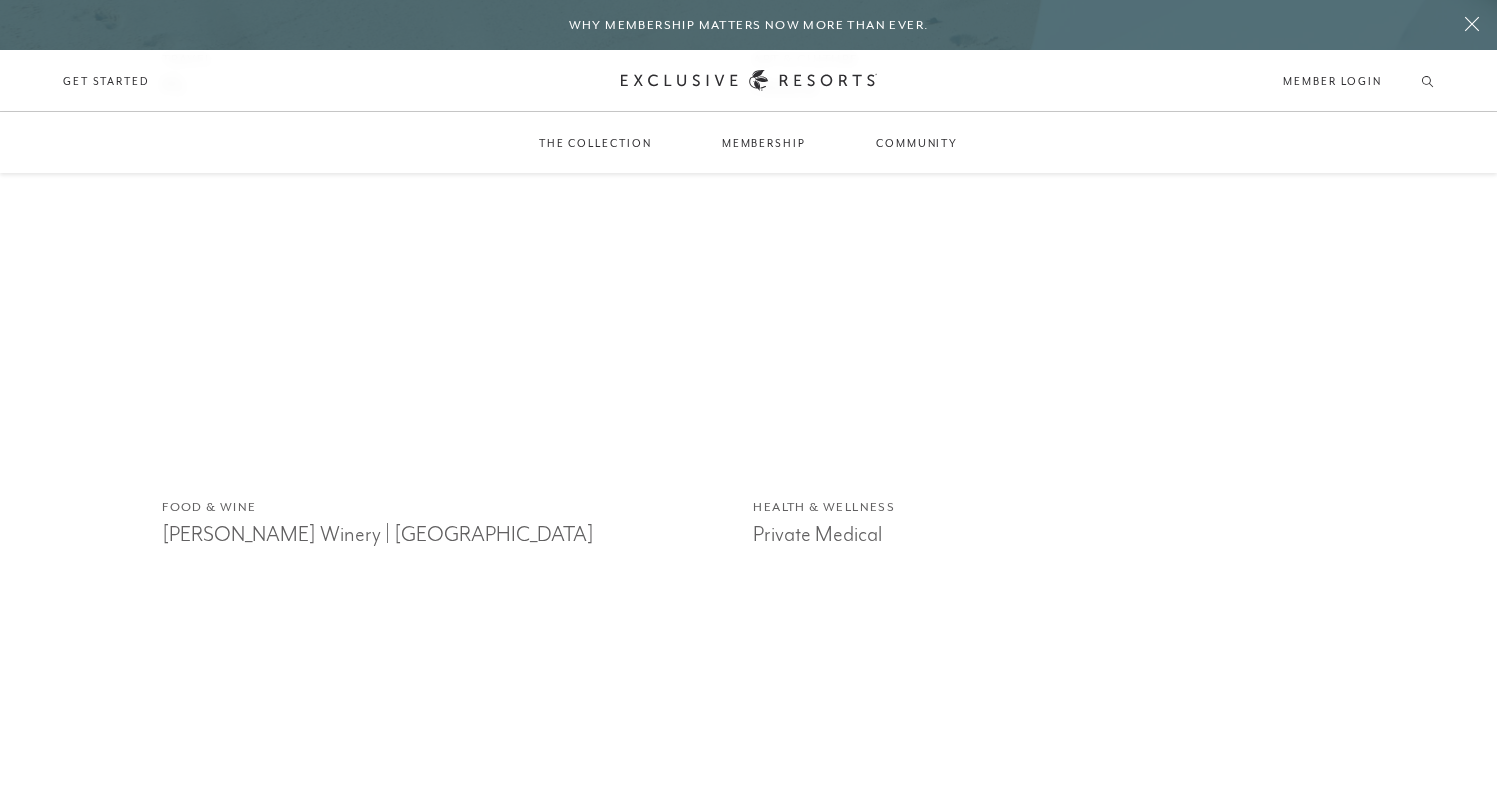 scroll, scrollTop: 9989, scrollLeft: 0, axis: vertical 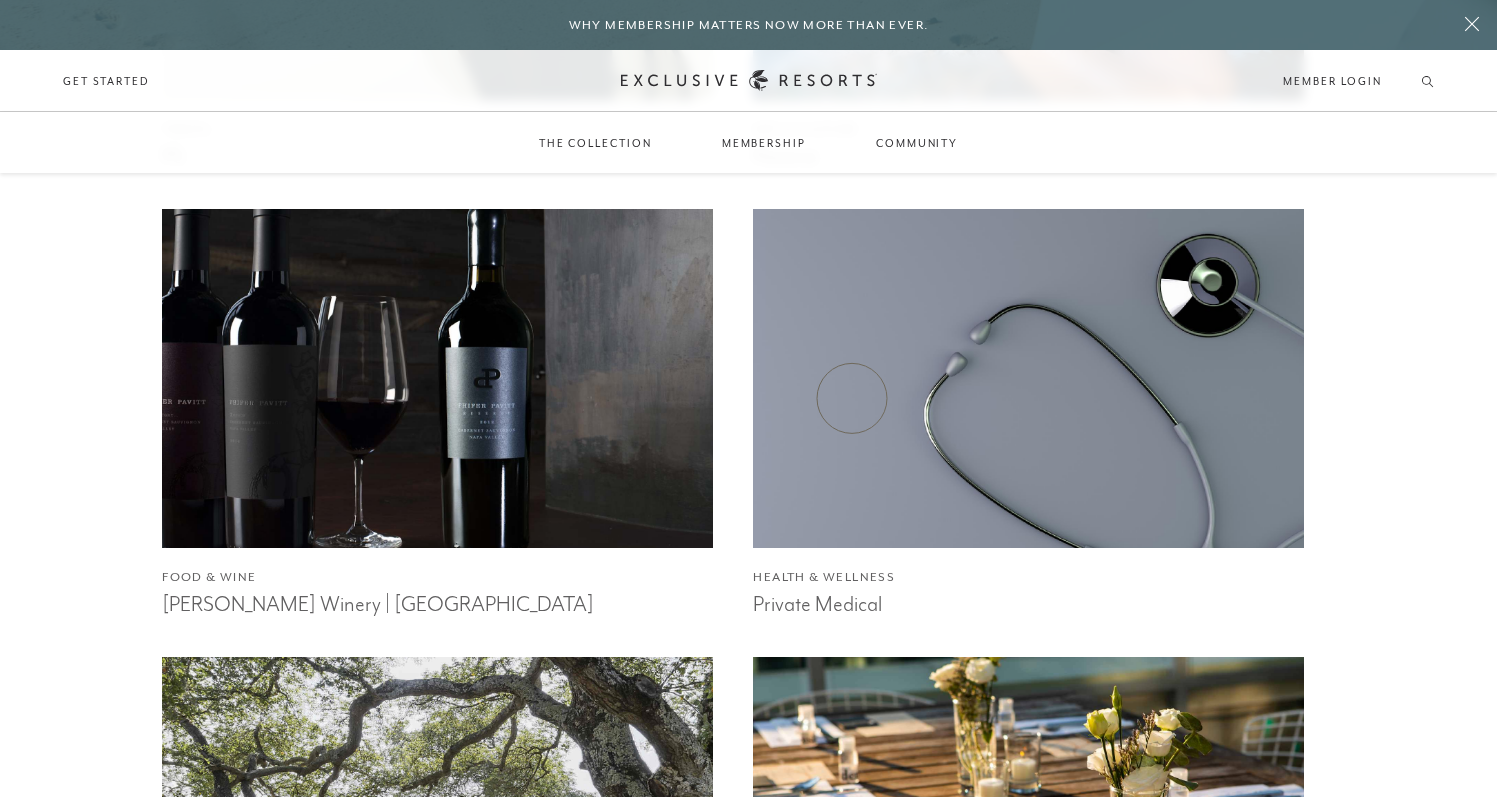 click at bounding box center [1029, 378] 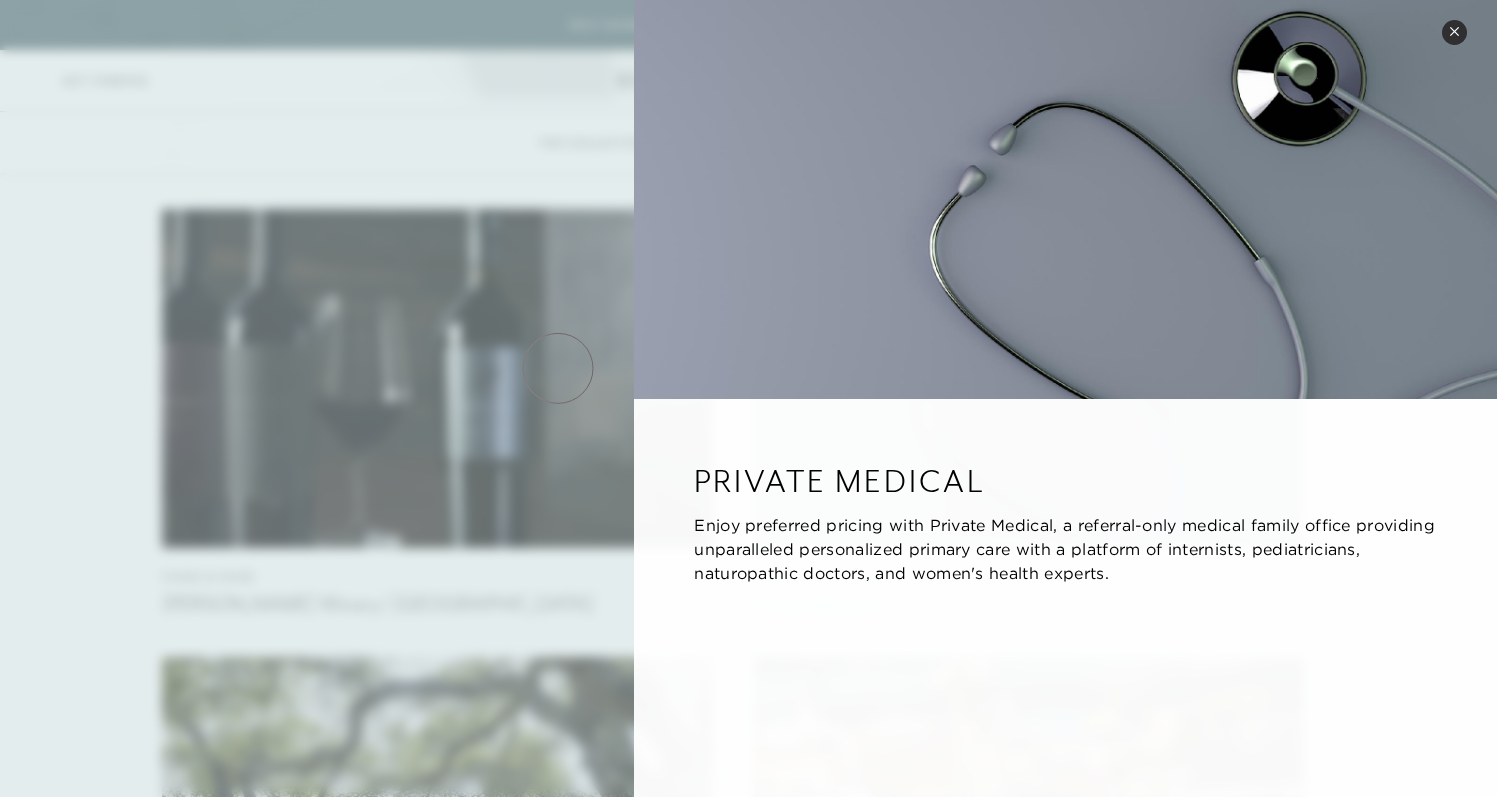 click 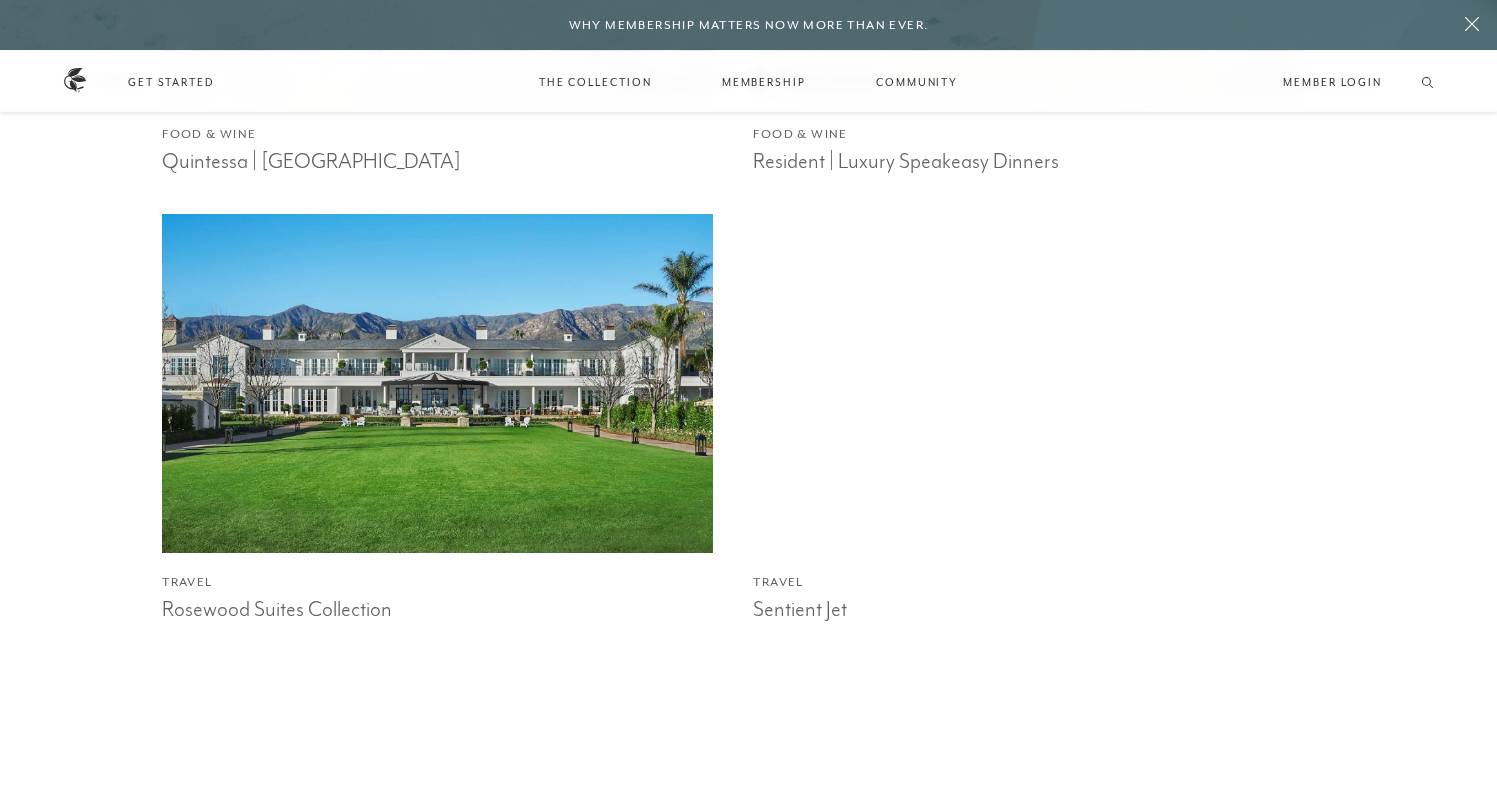 scroll, scrollTop: 11086, scrollLeft: 0, axis: vertical 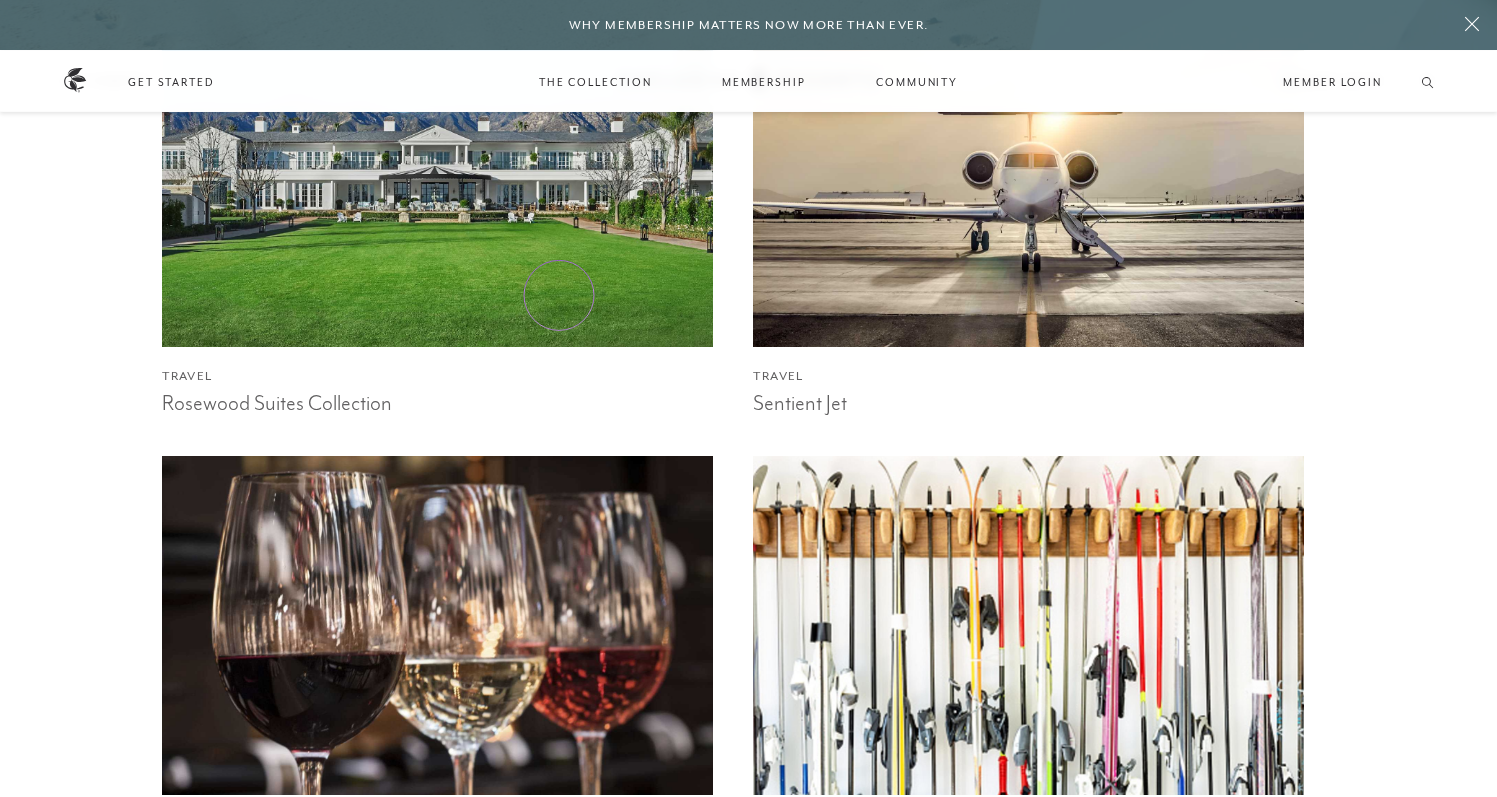 click at bounding box center (438, 177) 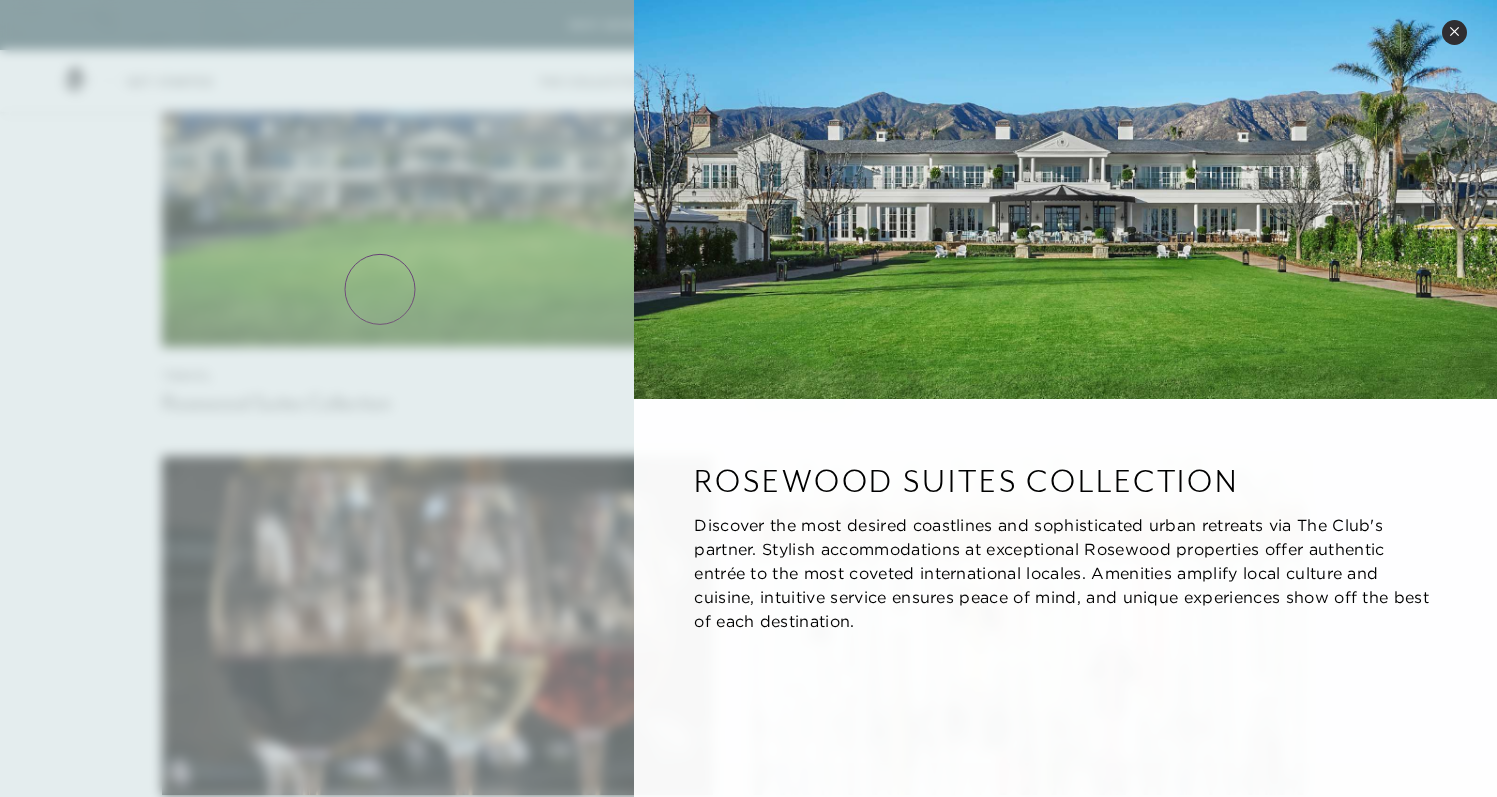 click 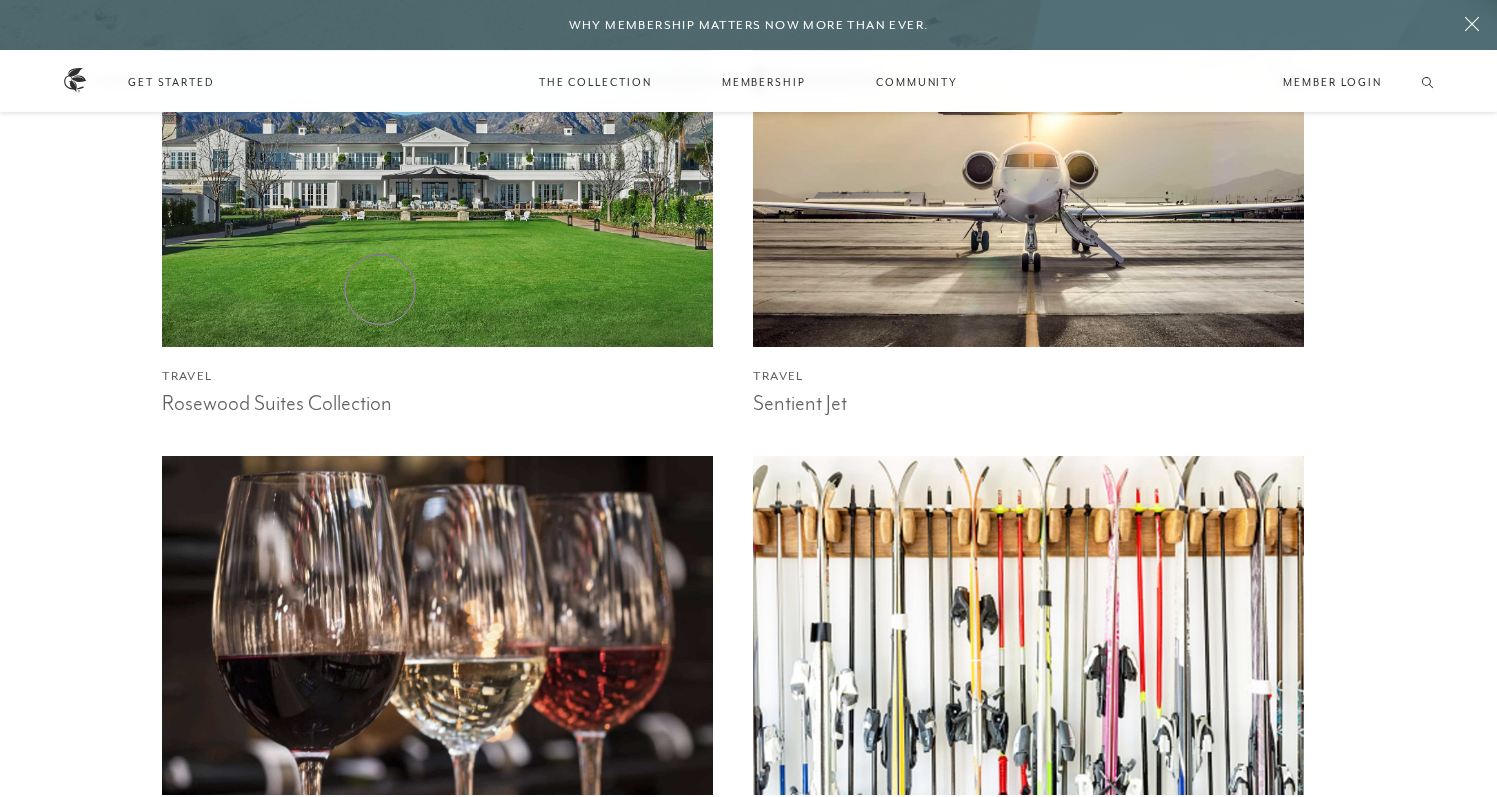 click at bounding box center [438, 177] 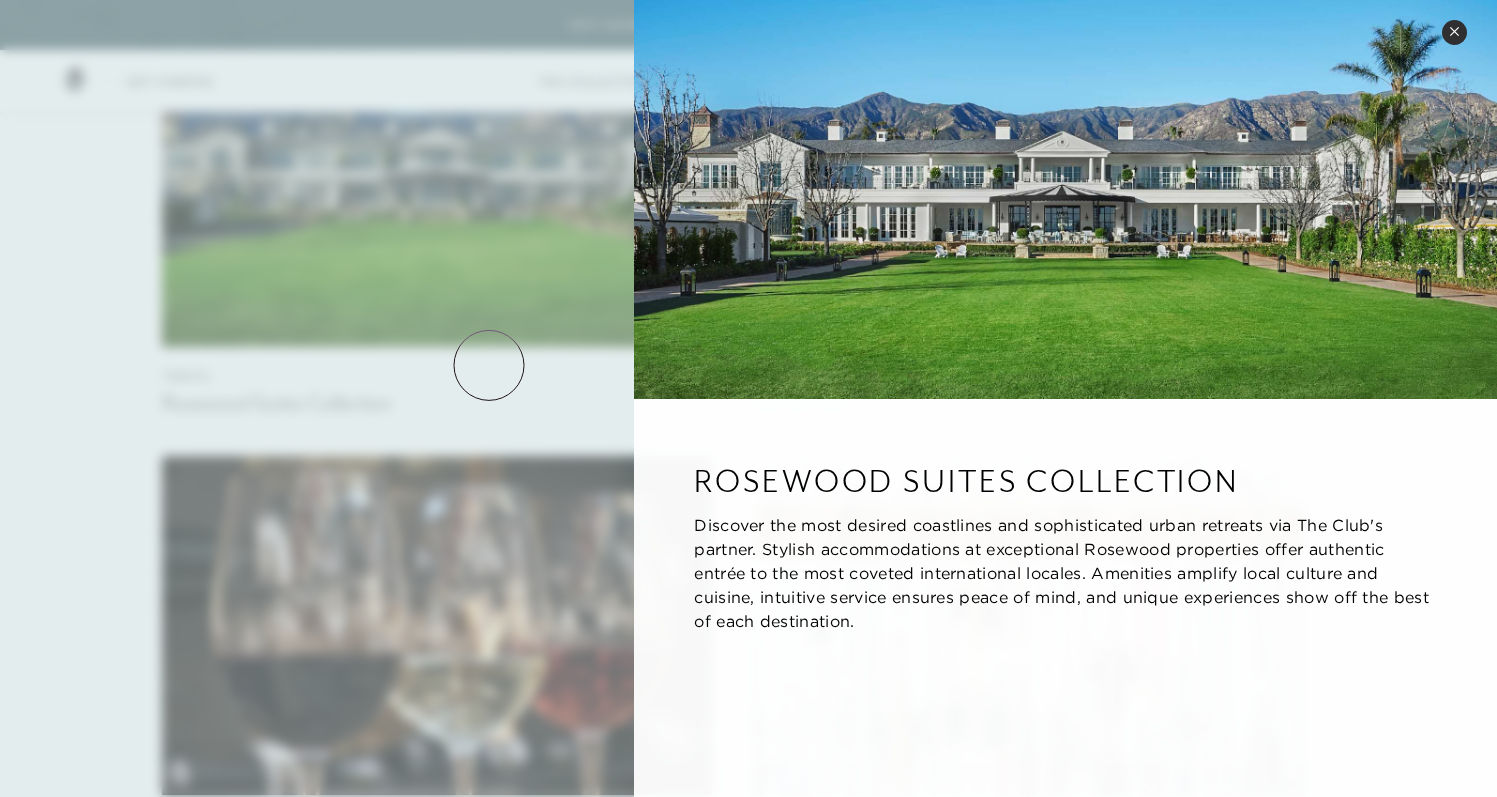click 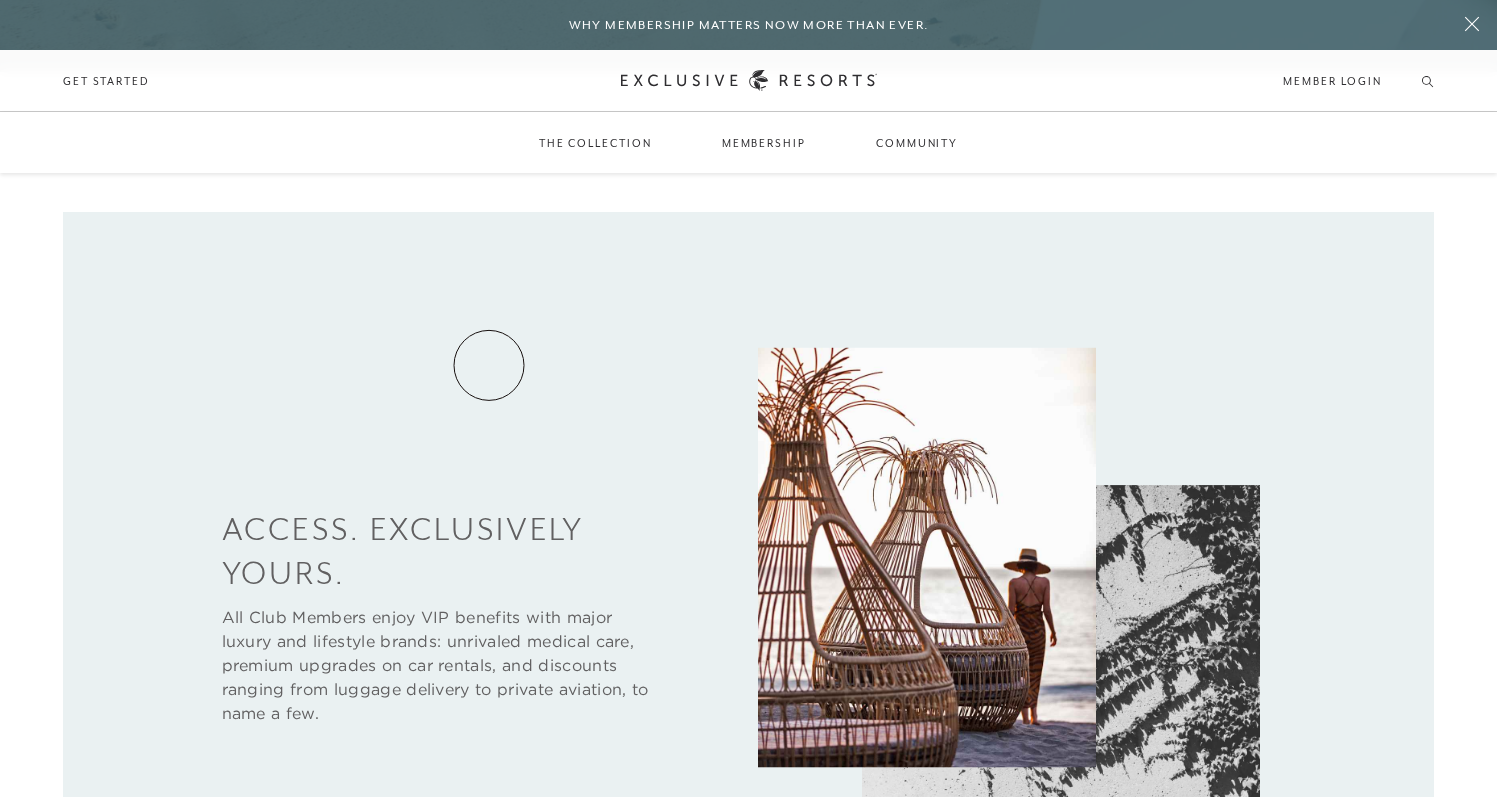 scroll, scrollTop: 0, scrollLeft: 0, axis: both 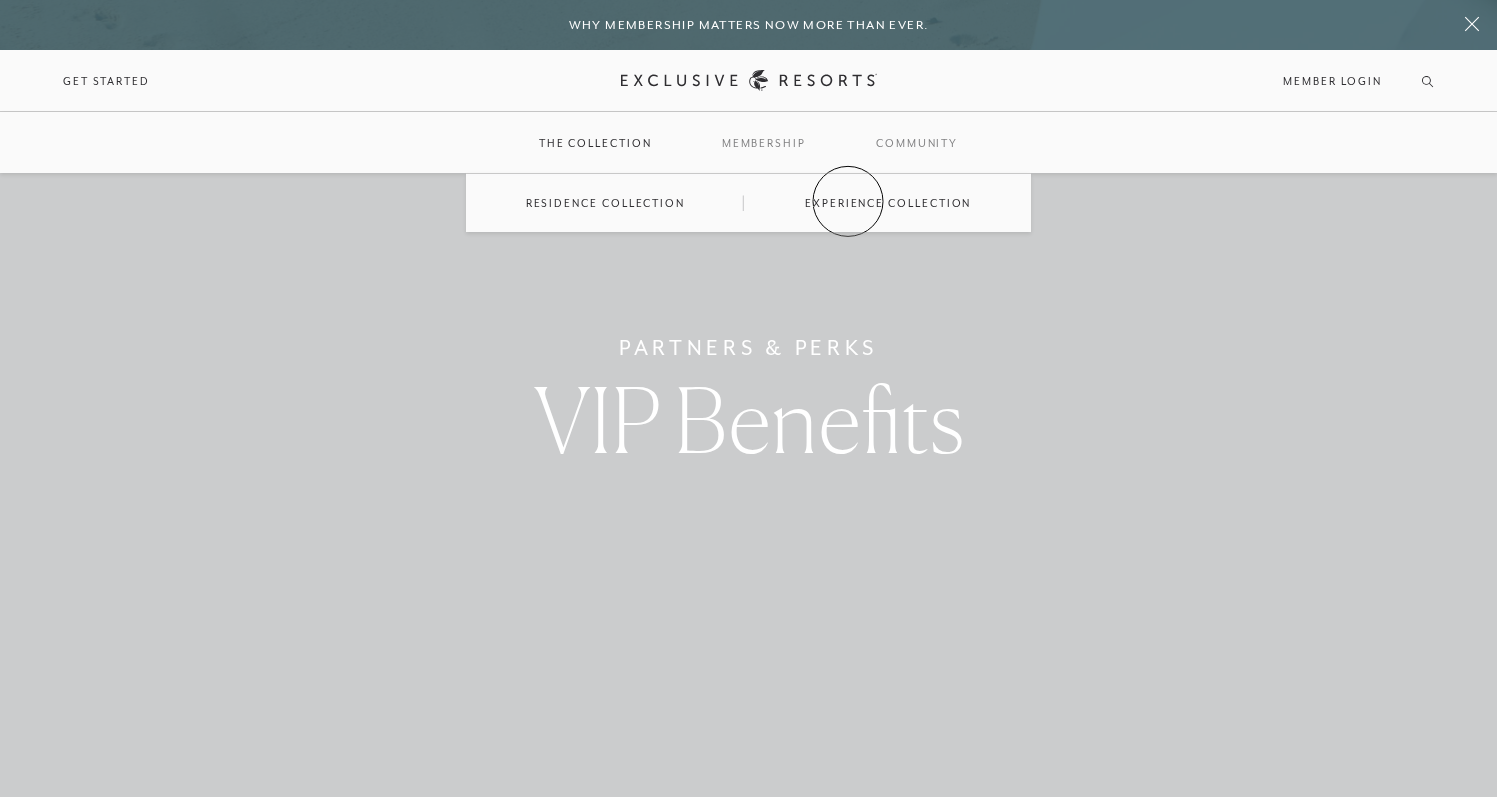 click on "Experience Collection" at bounding box center (888, 203) 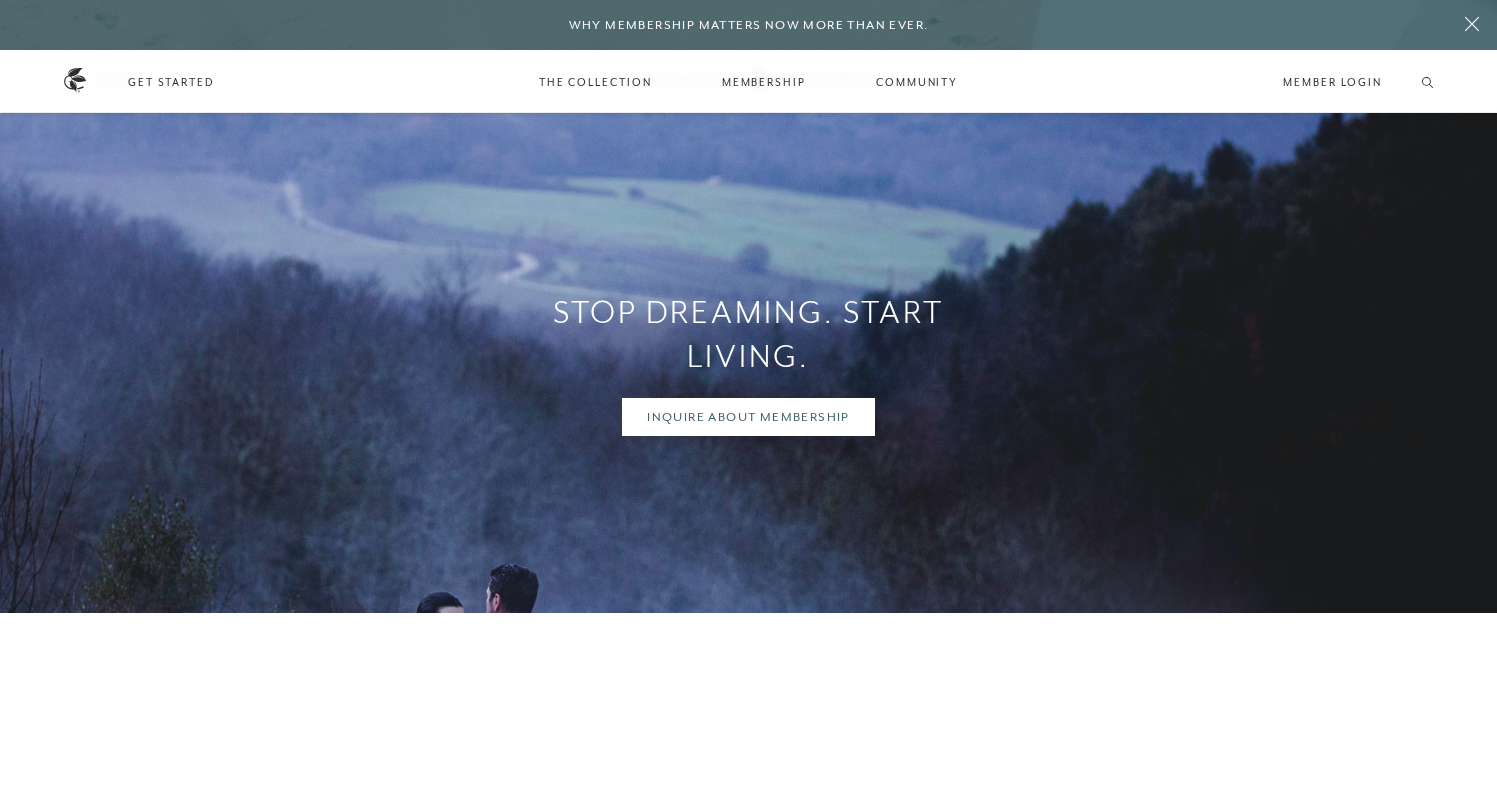 scroll, scrollTop: 0, scrollLeft: 0, axis: both 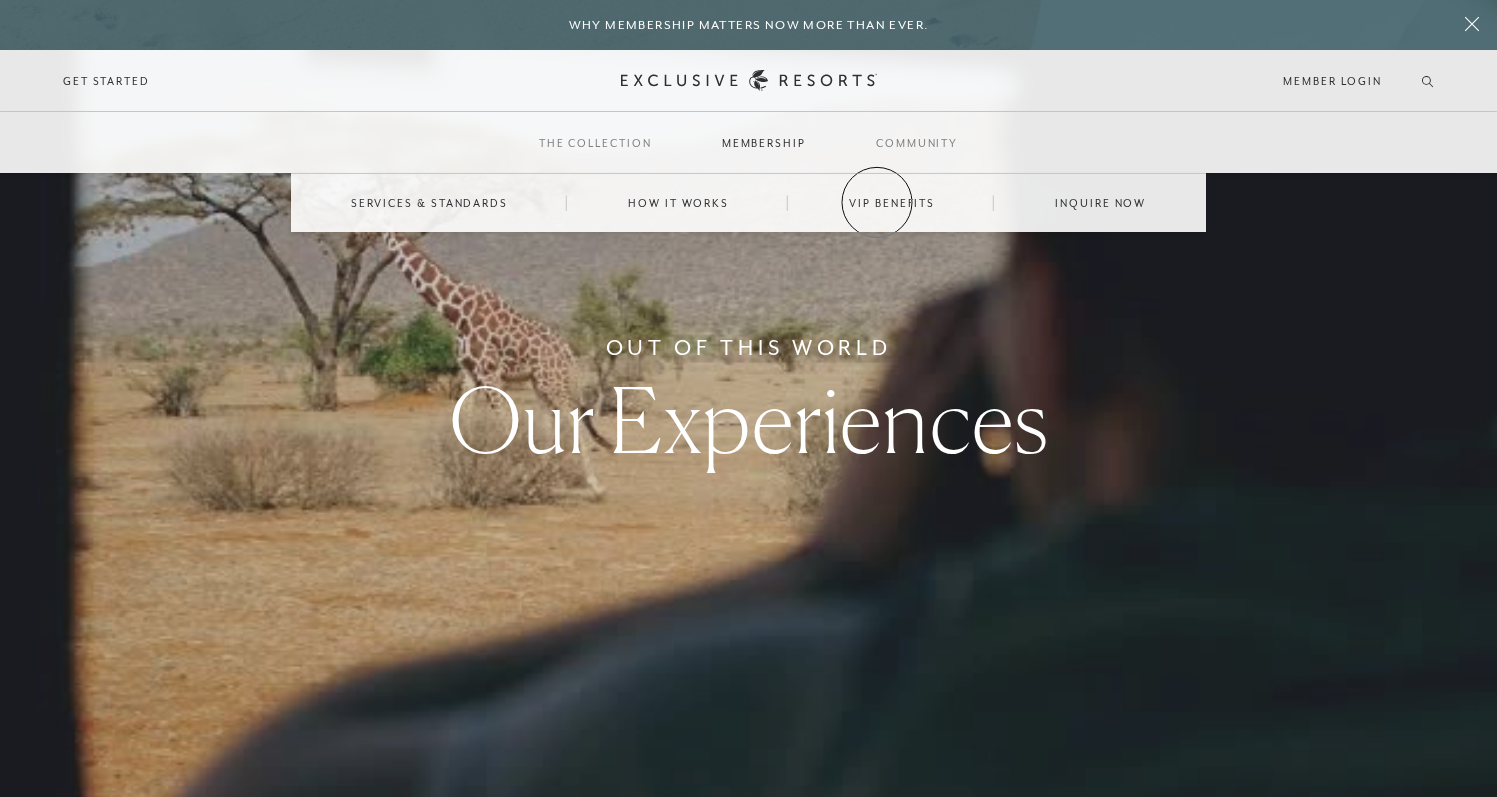 click on "VIP Benefits" at bounding box center (892, 203) 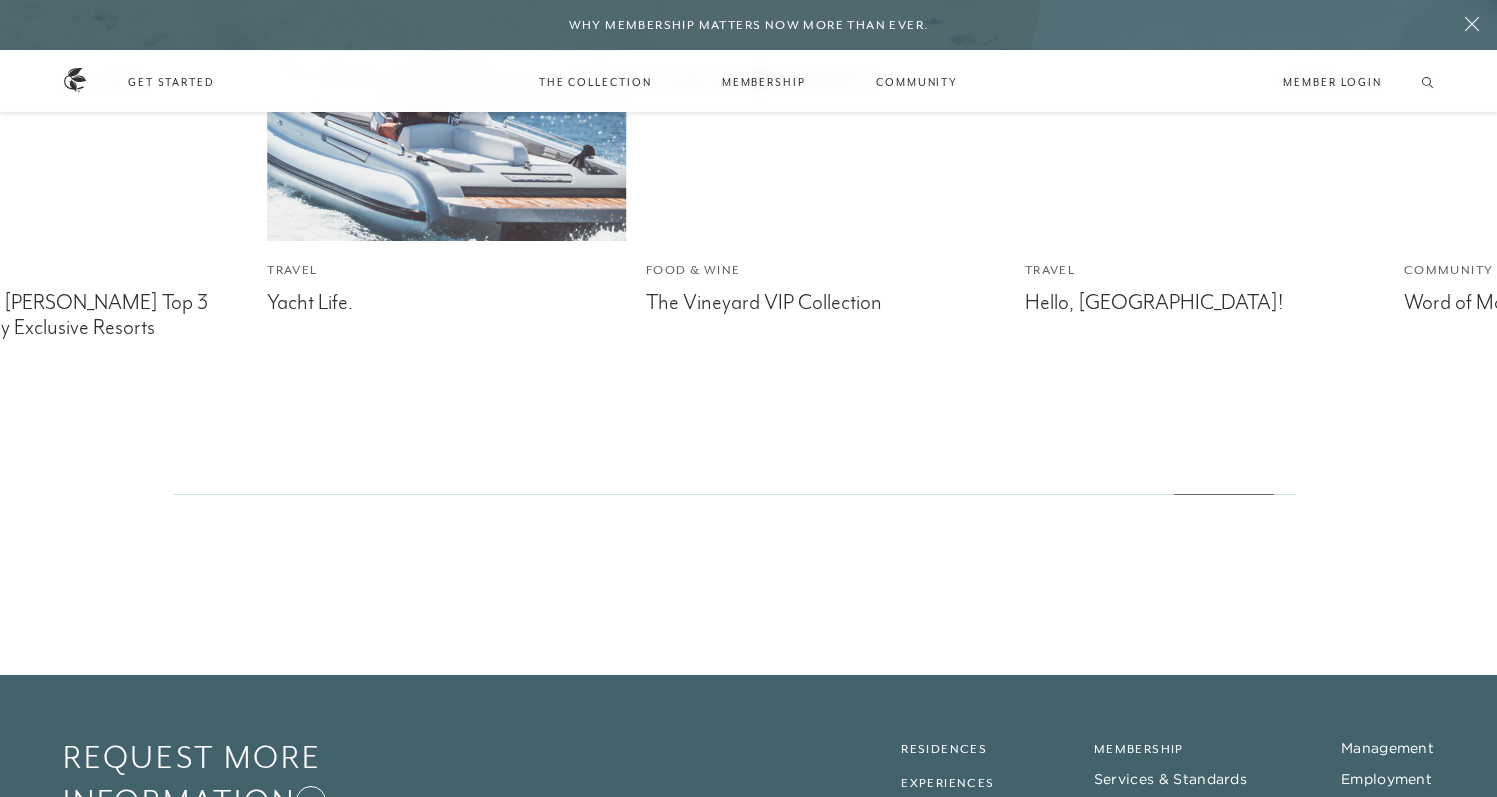 scroll, scrollTop: 5632, scrollLeft: 0, axis: vertical 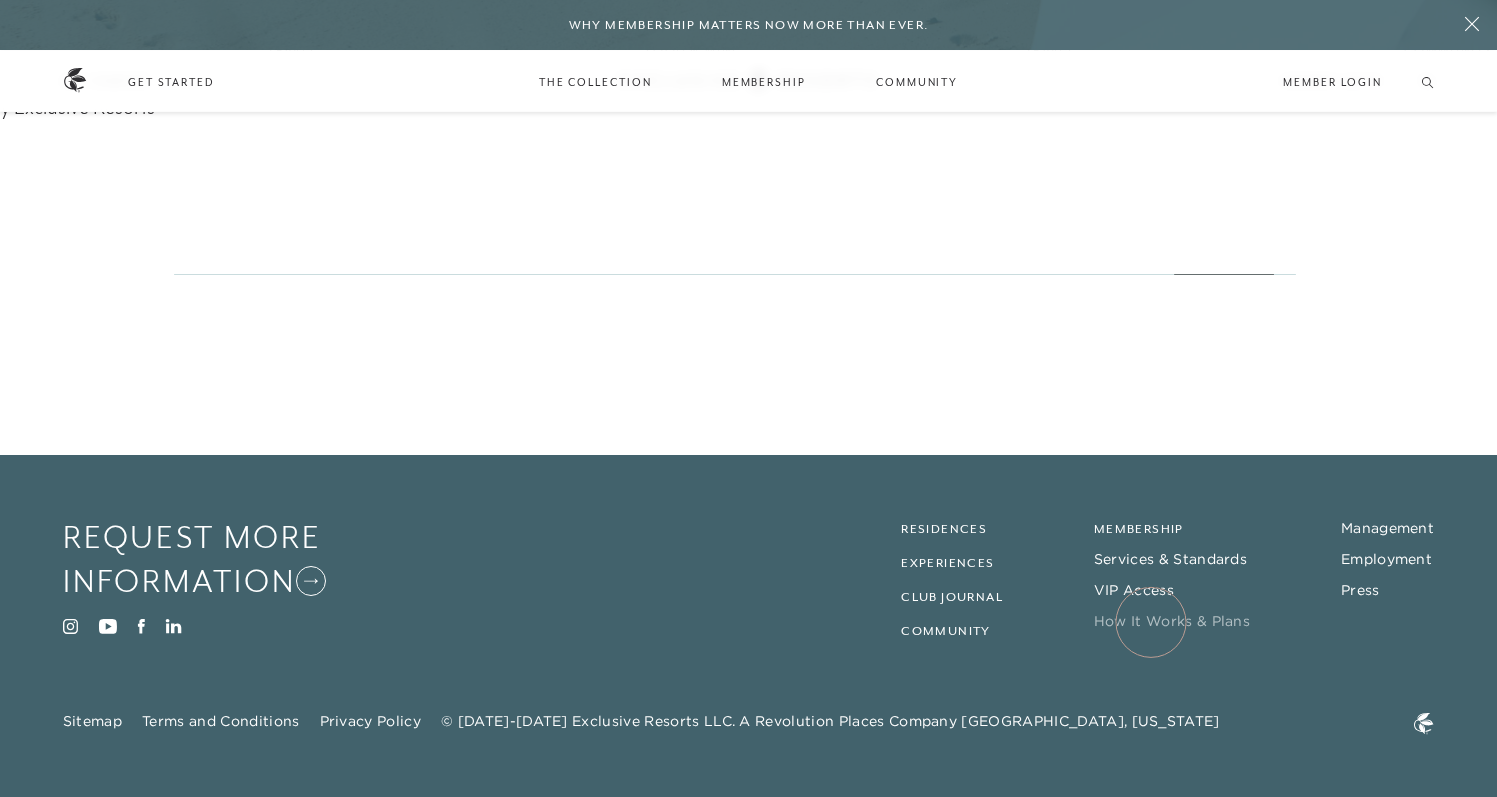click on "How It Works & Plans" at bounding box center (1172, 621) 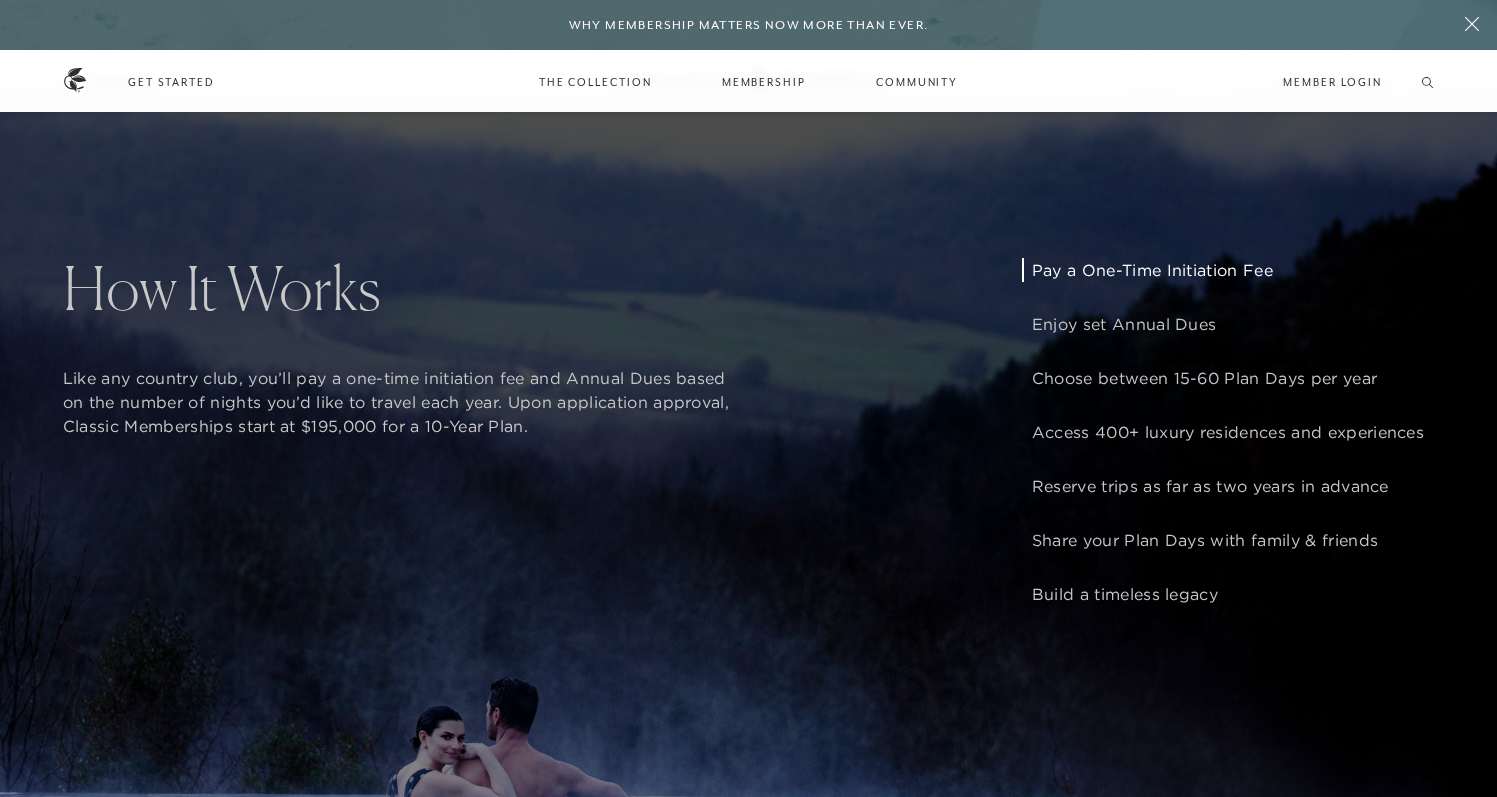 scroll, scrollTop: 1472, scrollLeft: 0, axis: vertical 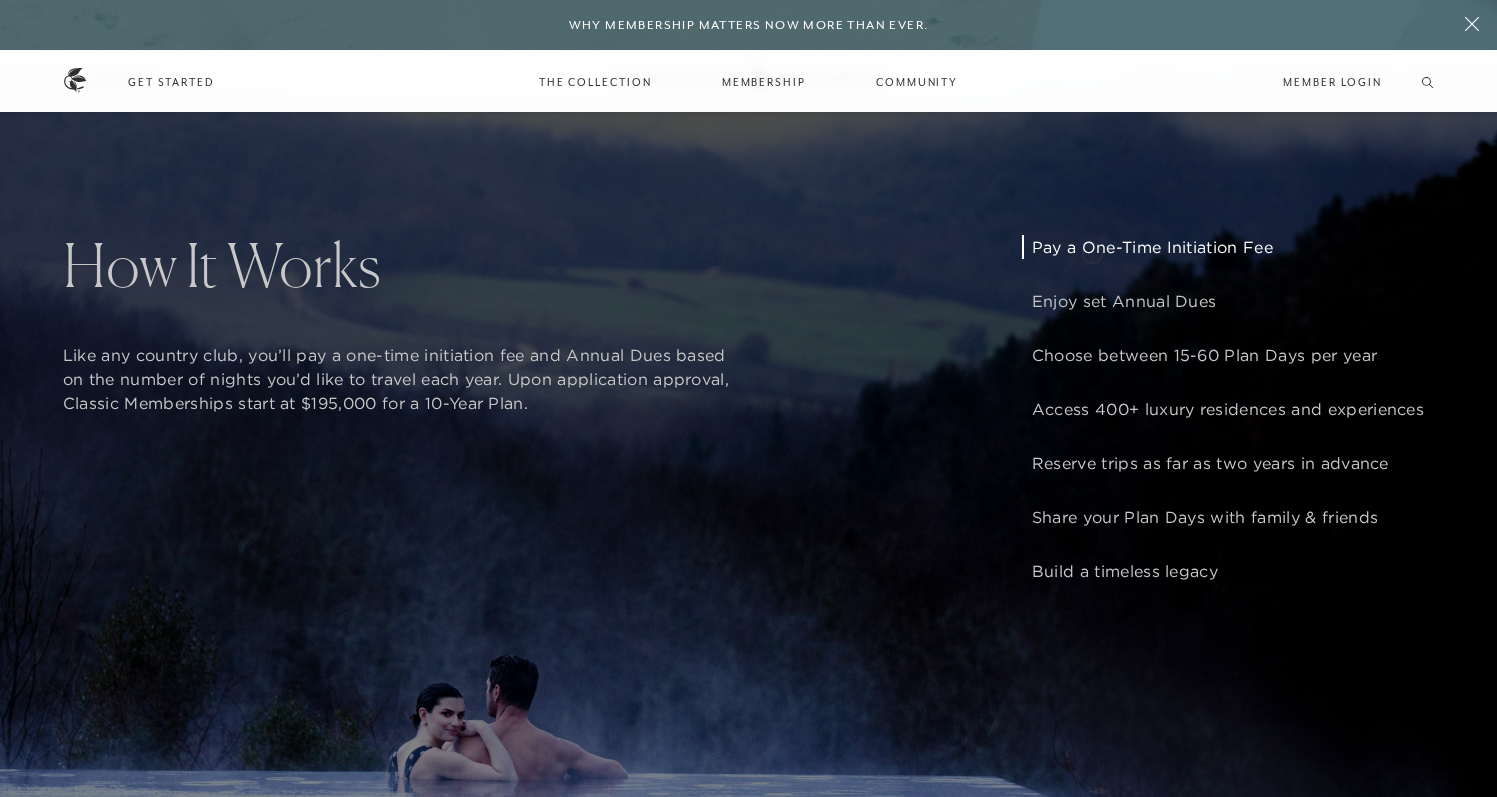 click on "Pay a One-Time Initiation Fee" at bounding box center (1228, 247) 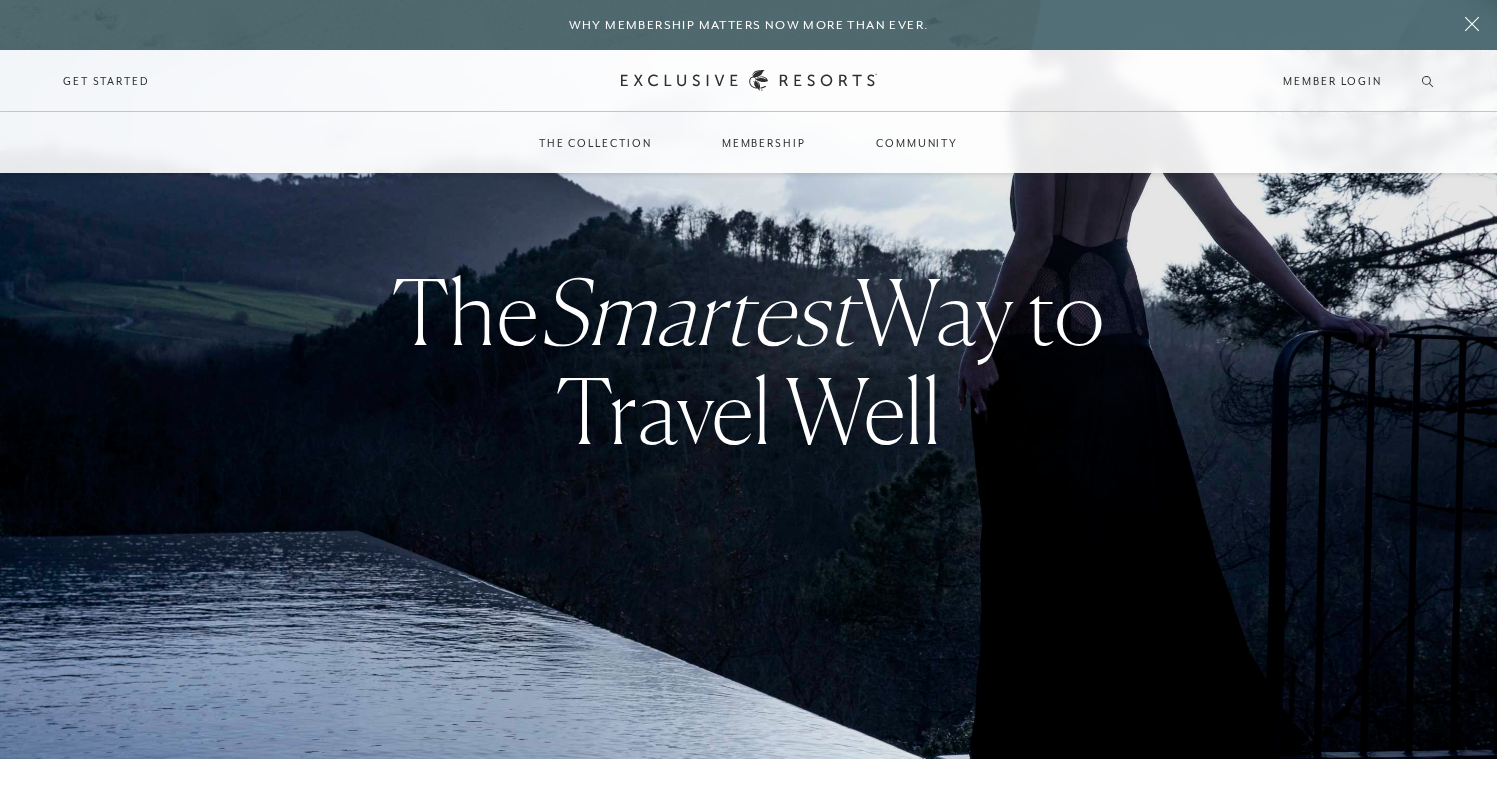 scroll, scrollTop: 0, scrollLeft: 0, axis: both 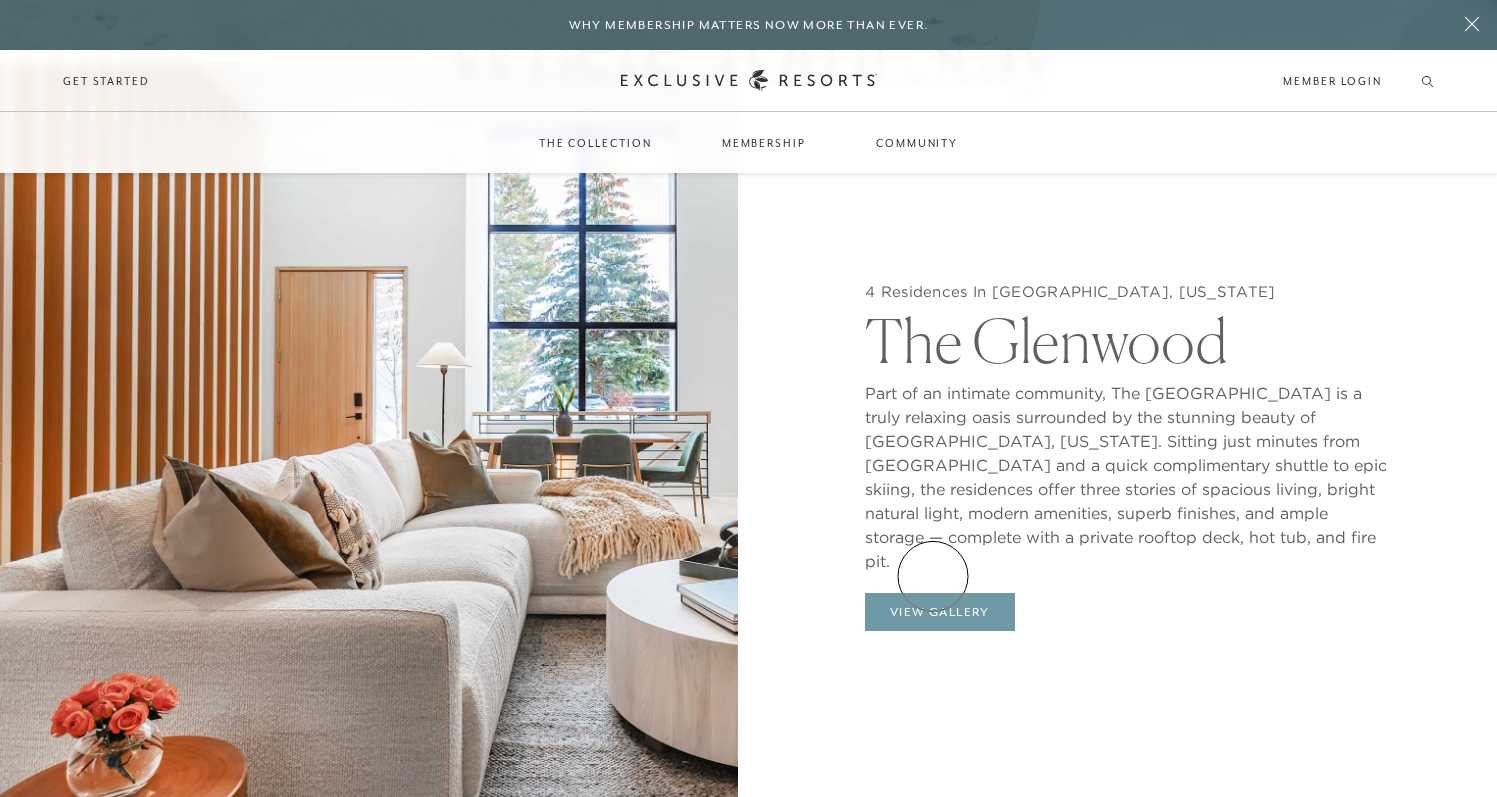 click on "View Gallery" at bounding box center [940, 612] 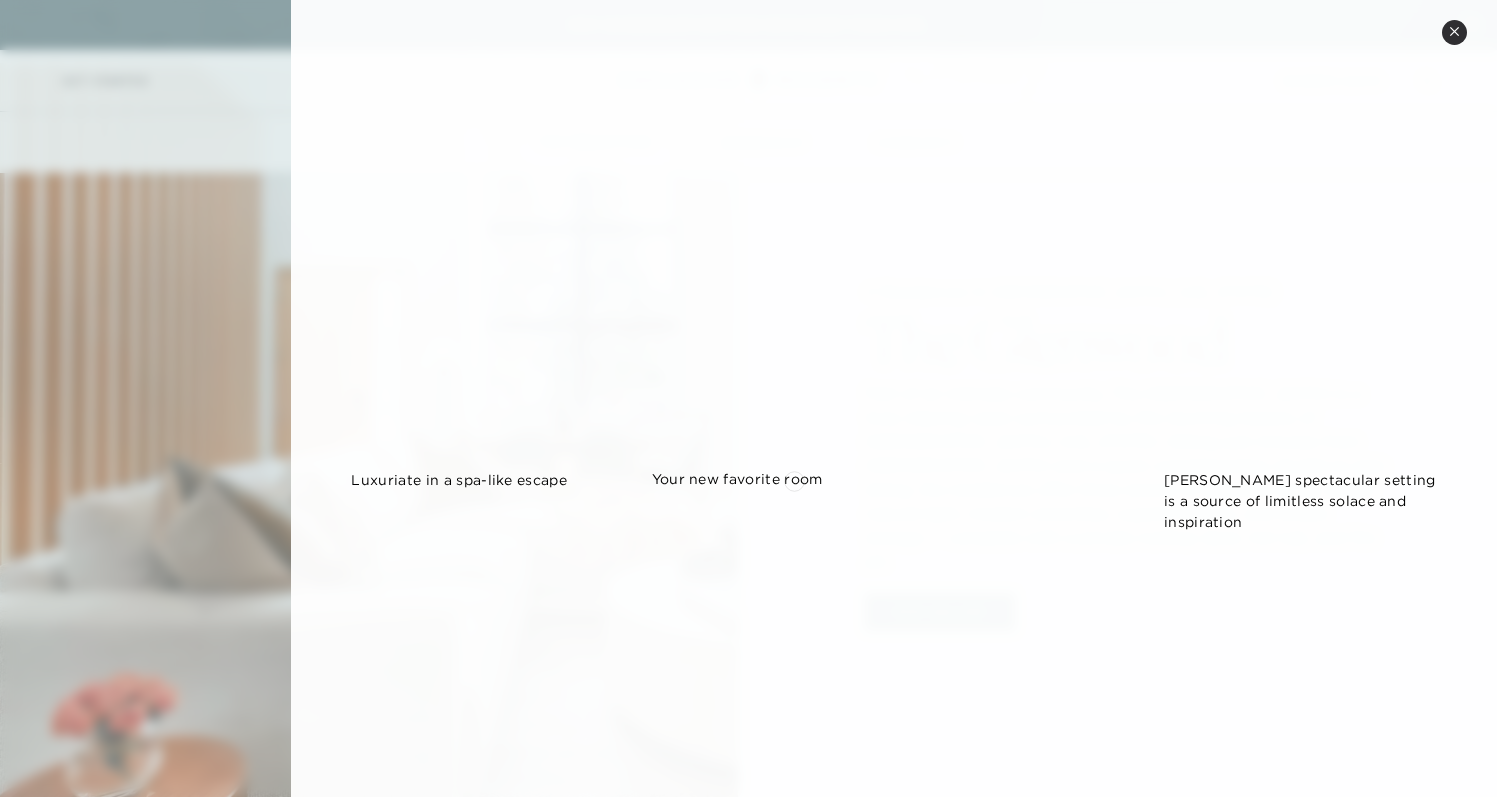scroll, scrollTop: 1360, scrollLeft: 0, axis: vertical 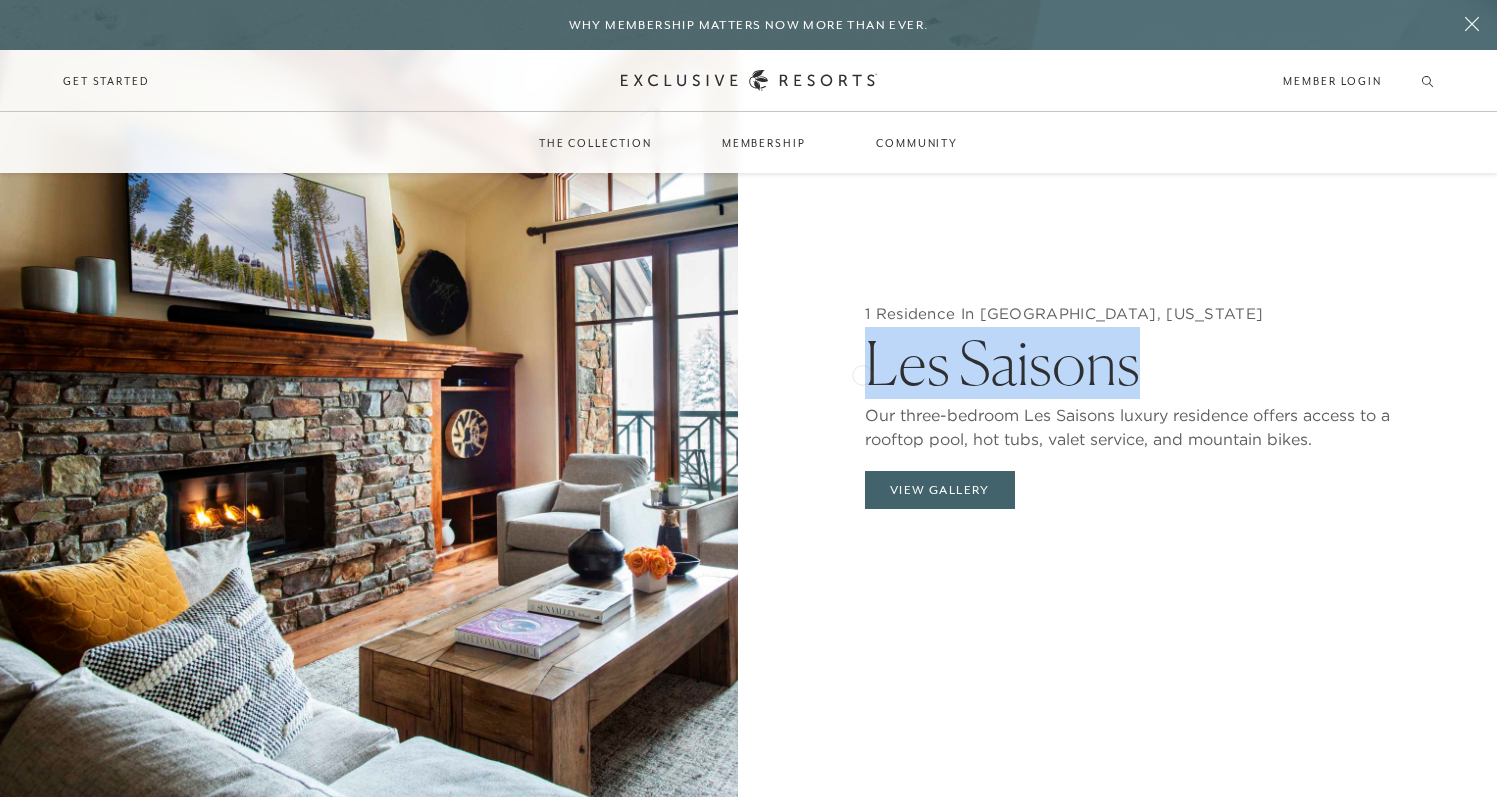 drag, startPoint x: 1145, startPoint y: 374, endPoint x: 862, endPoint y: 373, distance: 283.00177 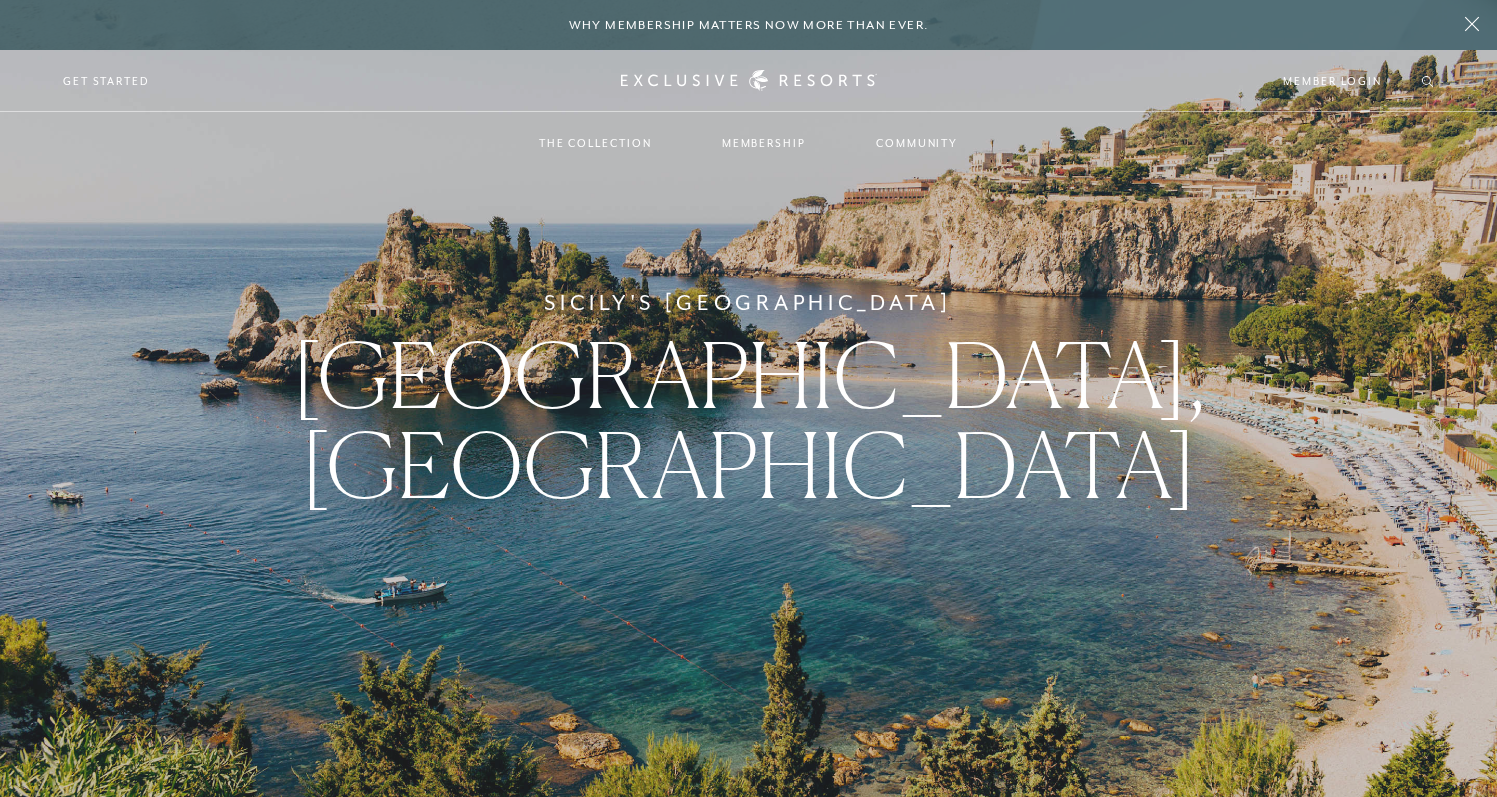 scroll, scrollTop: 0, scrollLeft: 0, axis: both 